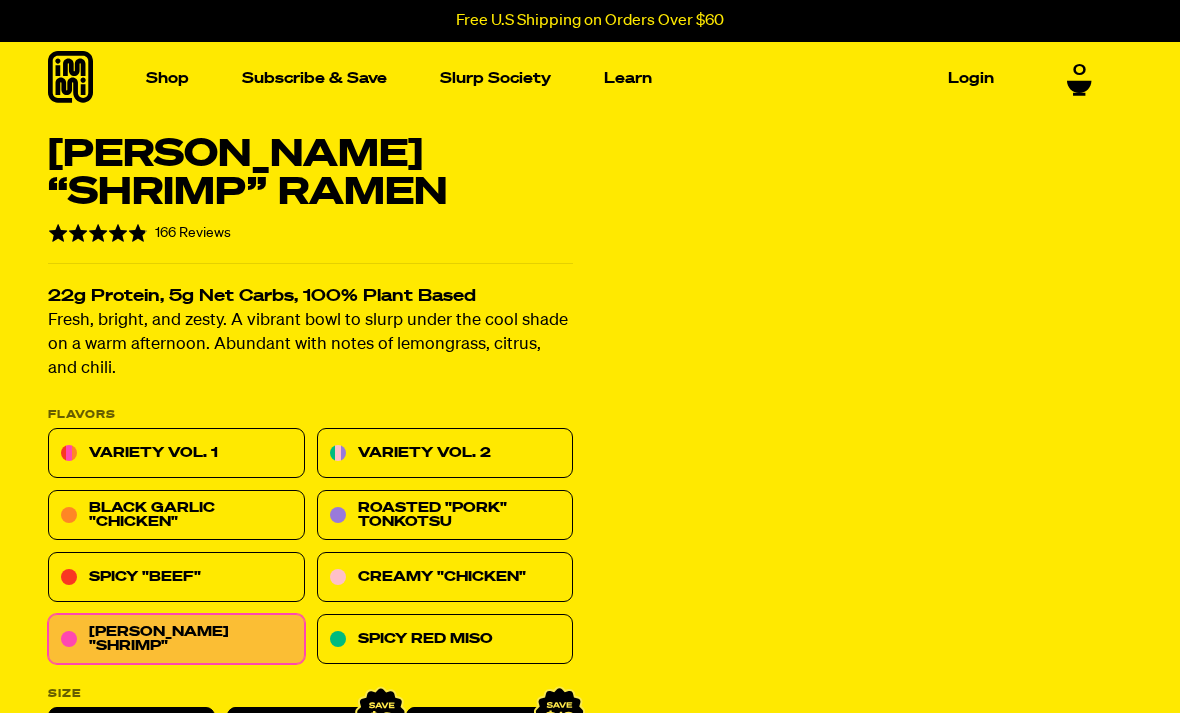 scroll, scrollTop: 0, scrollLeft: 0, axis: both 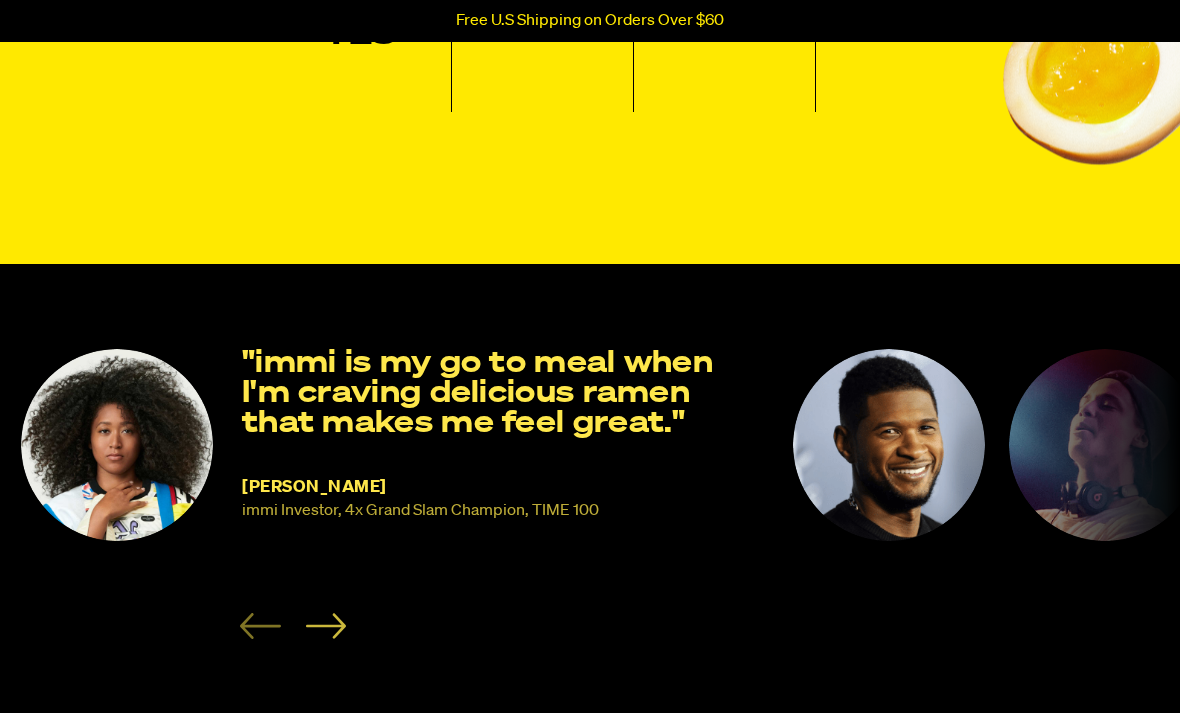 click 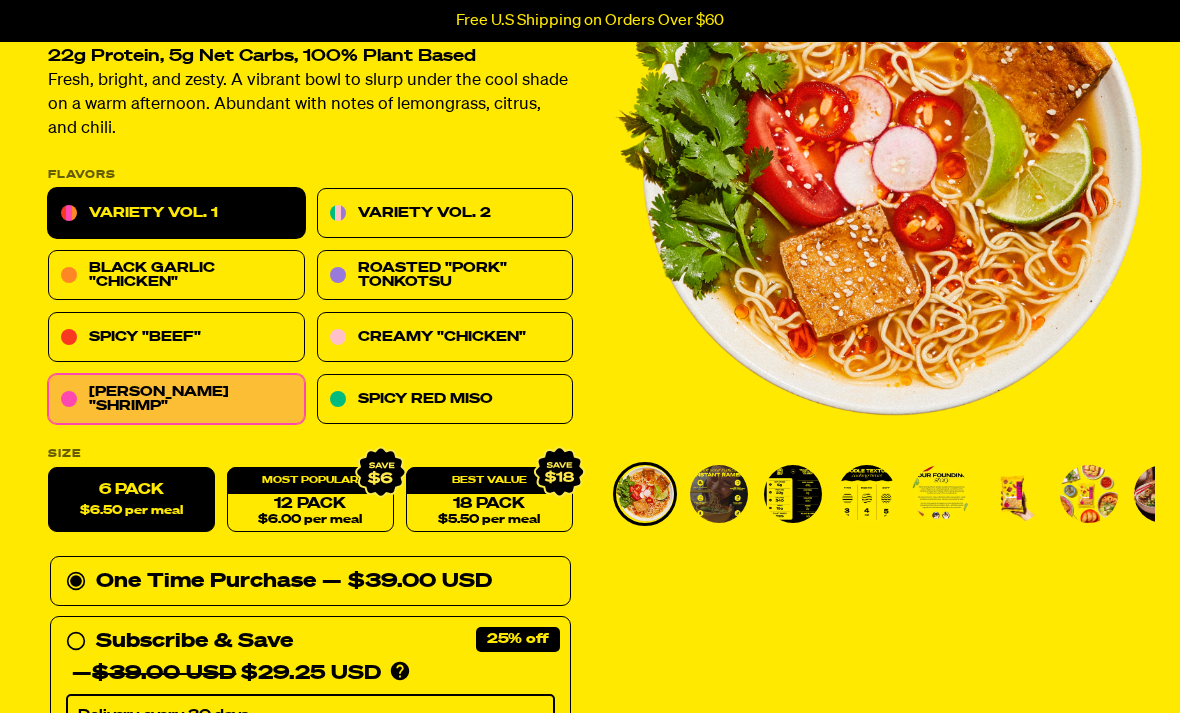 scroll, scrollTop: 240, scrollLeft: 0, axis: vertical 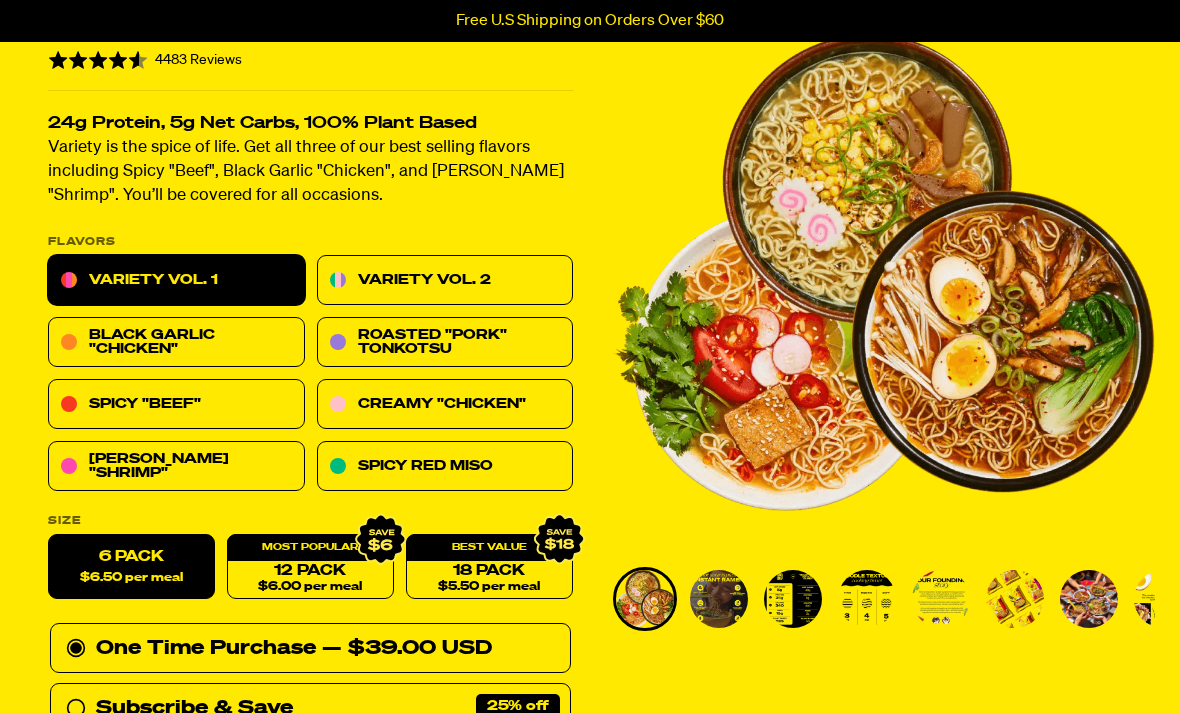 click at bounding box center (719, 599) 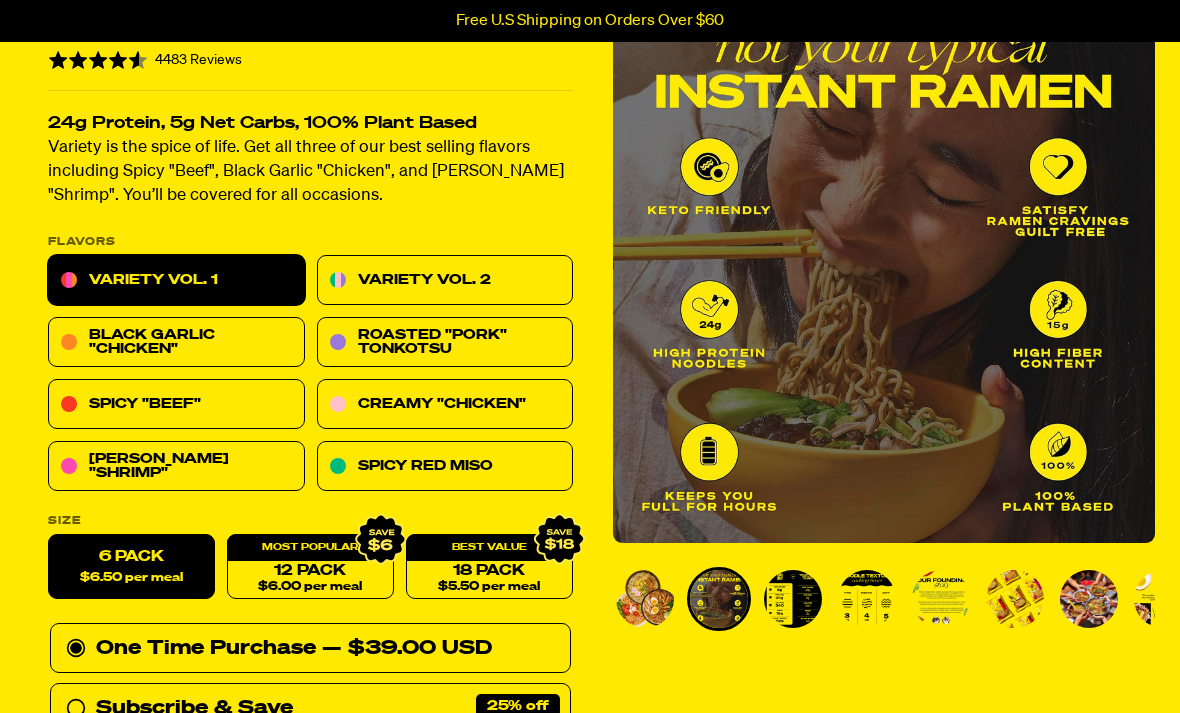 click at bounding box center [793, 599] 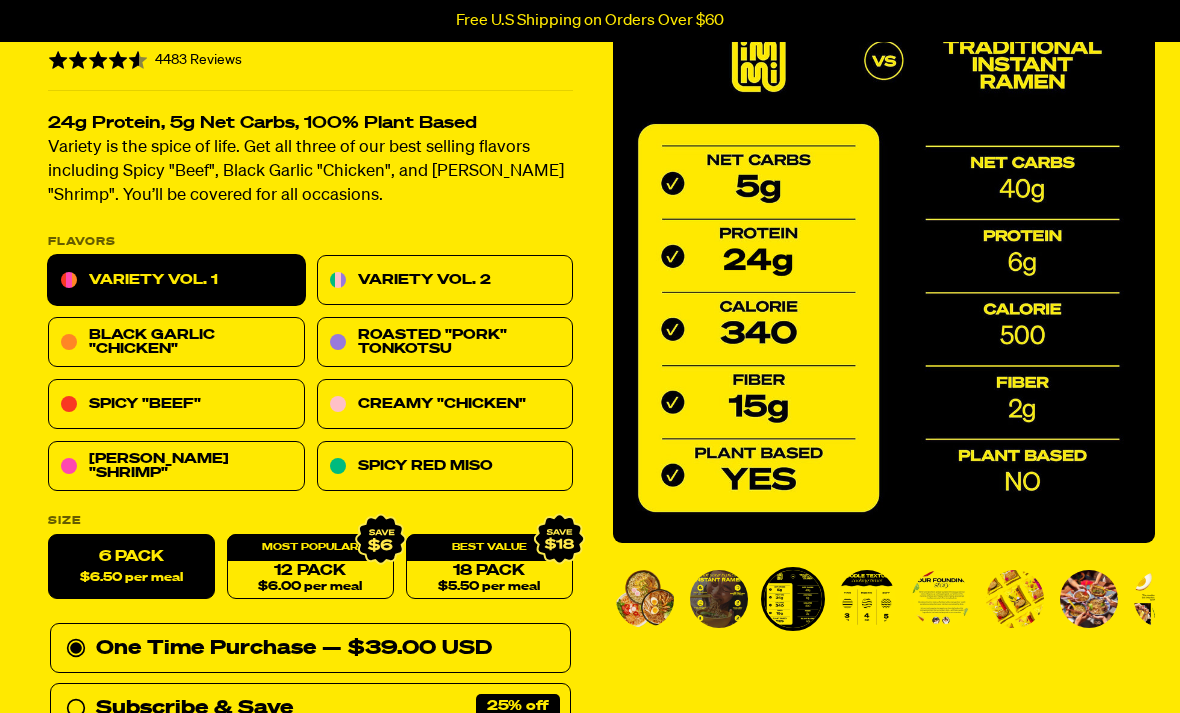 click at bounding box center (867, 599) 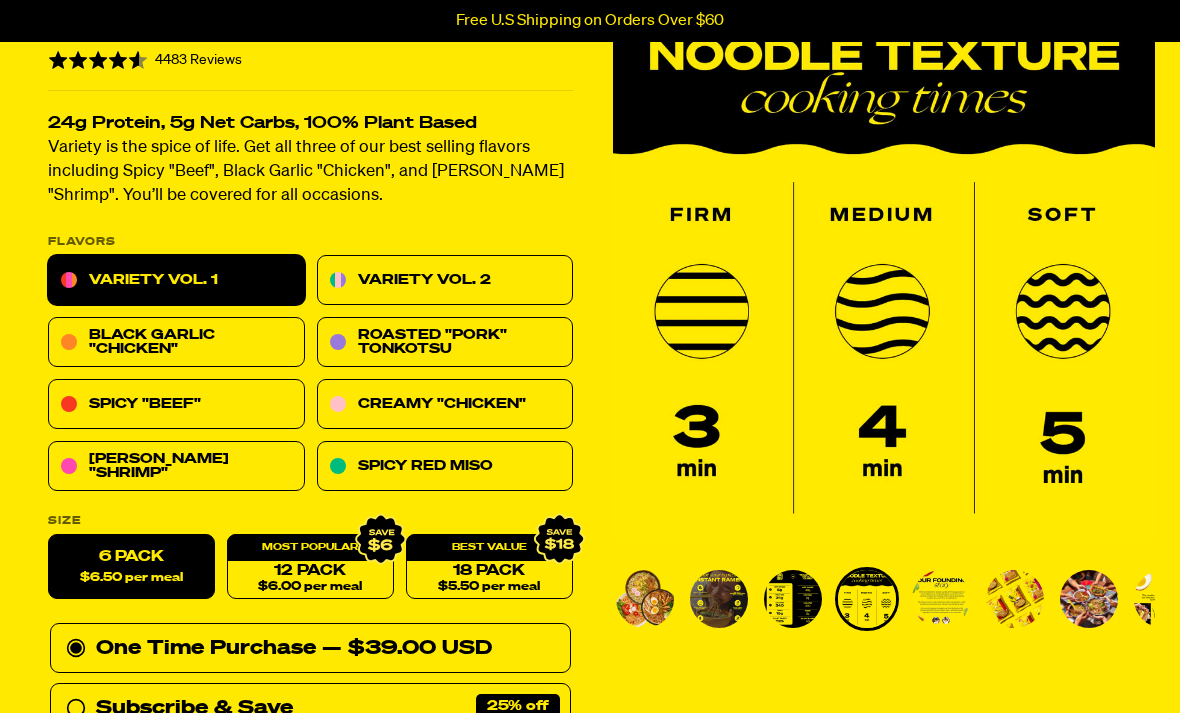 click at bounding box center (941, 599) 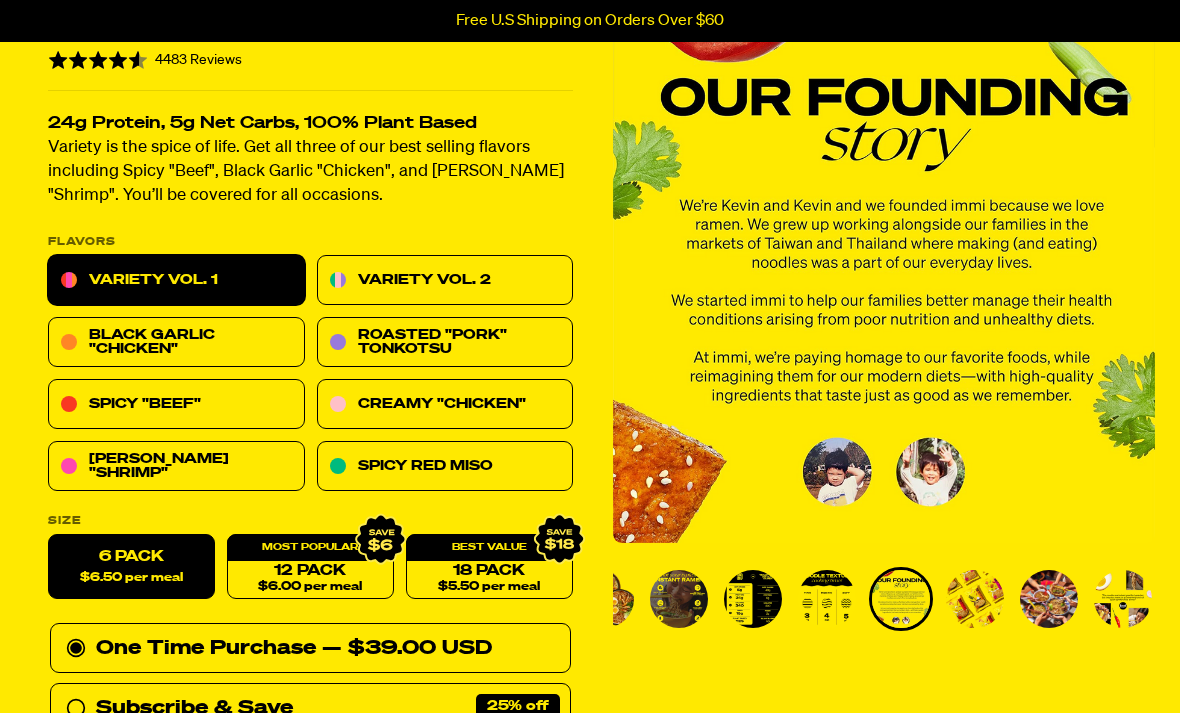 click at bounding box center (901, 599) 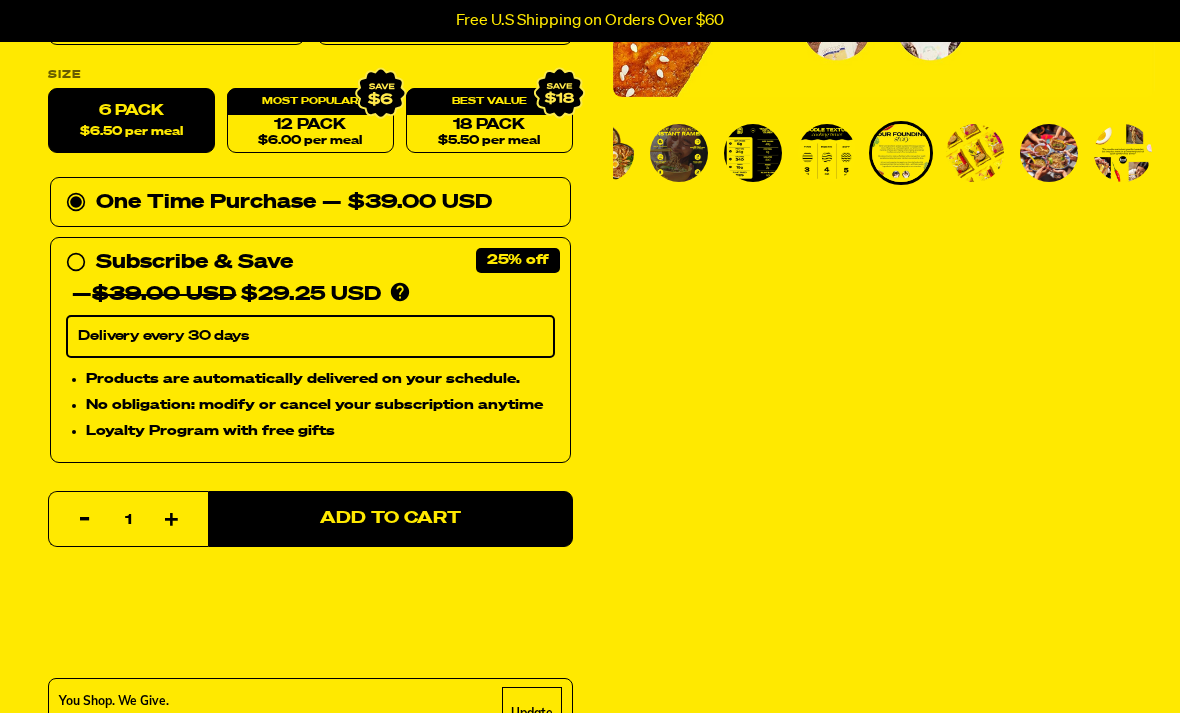 scroll, scrollTop: 582, scrollLeft: 0, axis: vertical 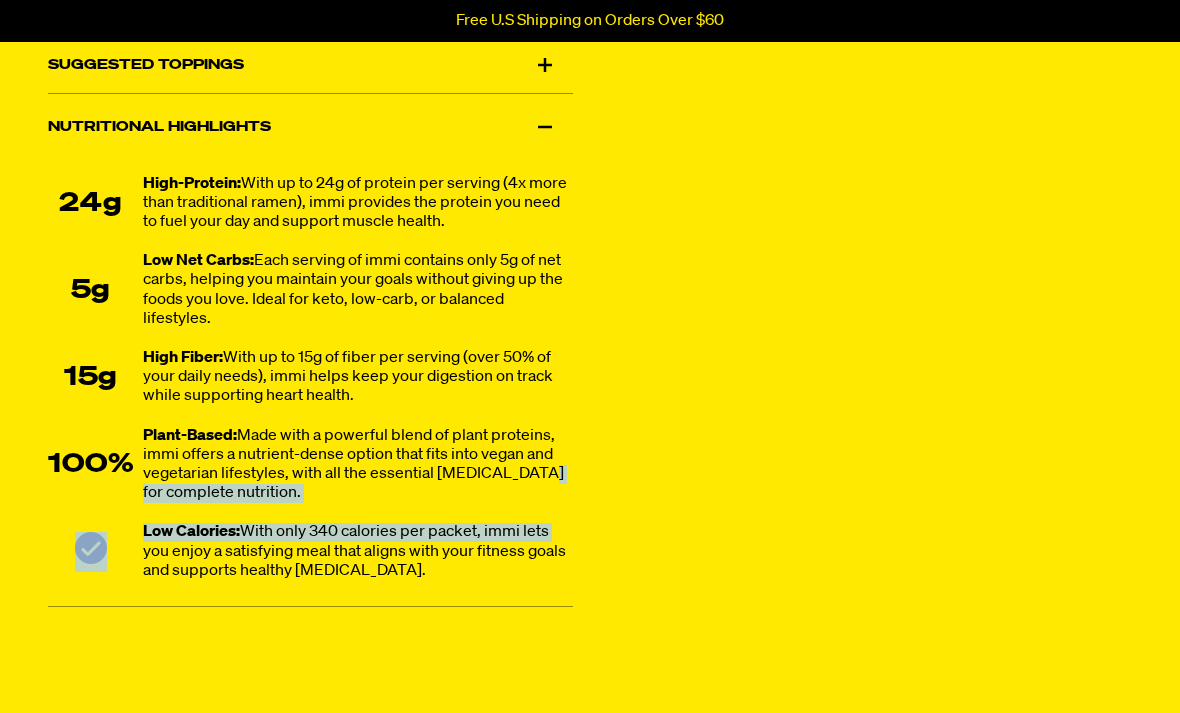 click on "Variety Vol. 1                 Rated 4.6 out of 5                 4483 Reviews   Based on 4483 reviews     Click to go to reviews           24g Protein, 5g Net Carbs, 100% Plant Based   Variety is the spice of life. Get all three of our best selling flavors including Spicy "Beef", Black Garlic "Chicken", and Tom Yum "Shrimp". You’ll be covered for all occasions.    PLEASE NOTE: Due to global freight delays, we expect all orders to ship up to 2-3 weeks late. We sincerely apologize for this inconvenience!                  Flavors     Variety Vol. 1   Variety Vol. 2   Black Garlic "Chicken"   Roasted "Pork" Tonkotsu   Spicy "Beef"   Creamy "Chicken"   Tom Yum "Shrimp"   Spicy Red Miso       Size           6 Pack $6.50 per meal          12 Pack  $6.00 per meal            18 Pack  $5.50 per meal                      One Time Purchase   —  $117.00 USD $99.00 USD                                    One Time Purchase   — $39.00 USD                              Subscribe & Save  25%    —  $39.00 USD" at bounding box center [590, -340] 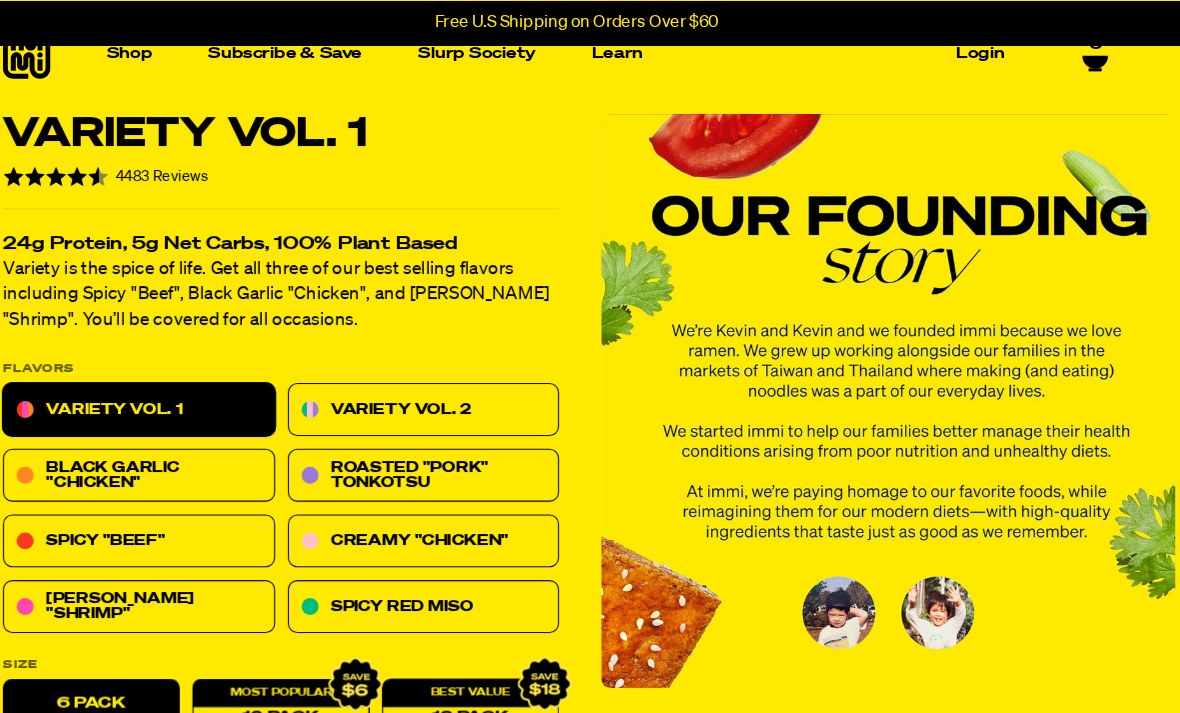 scroll, scrollTop: 0, scrollLeft: 0, axis: both 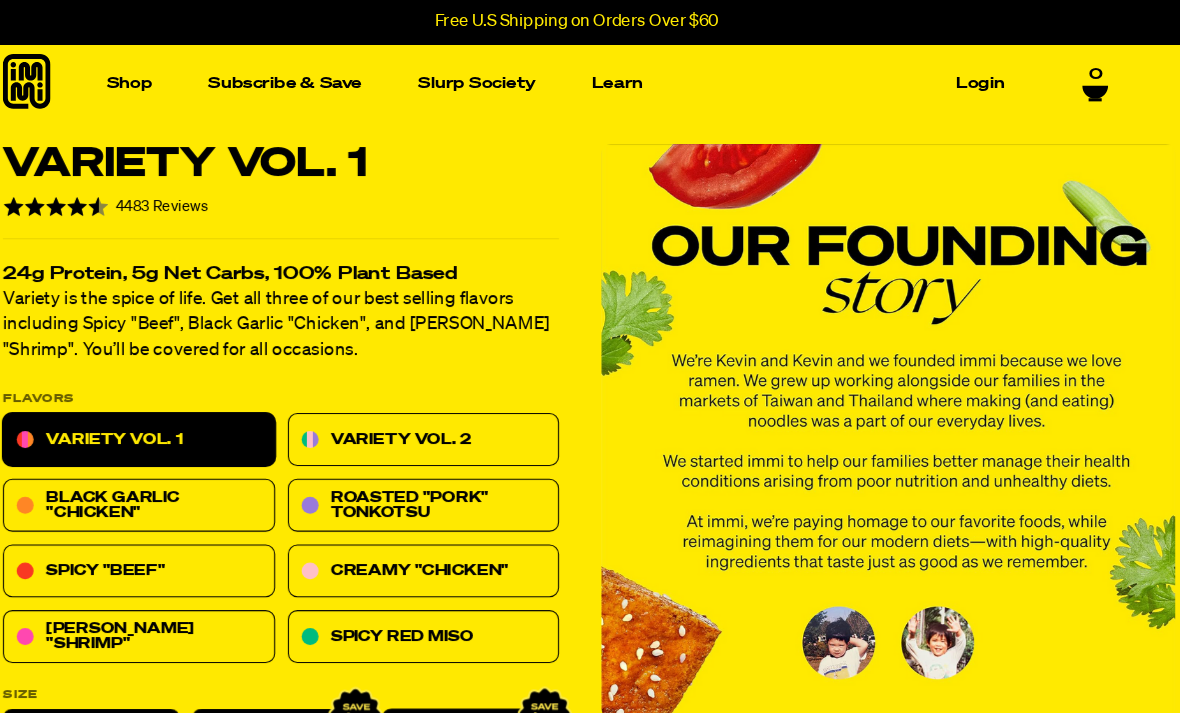 click at bounding box center [884, 407] 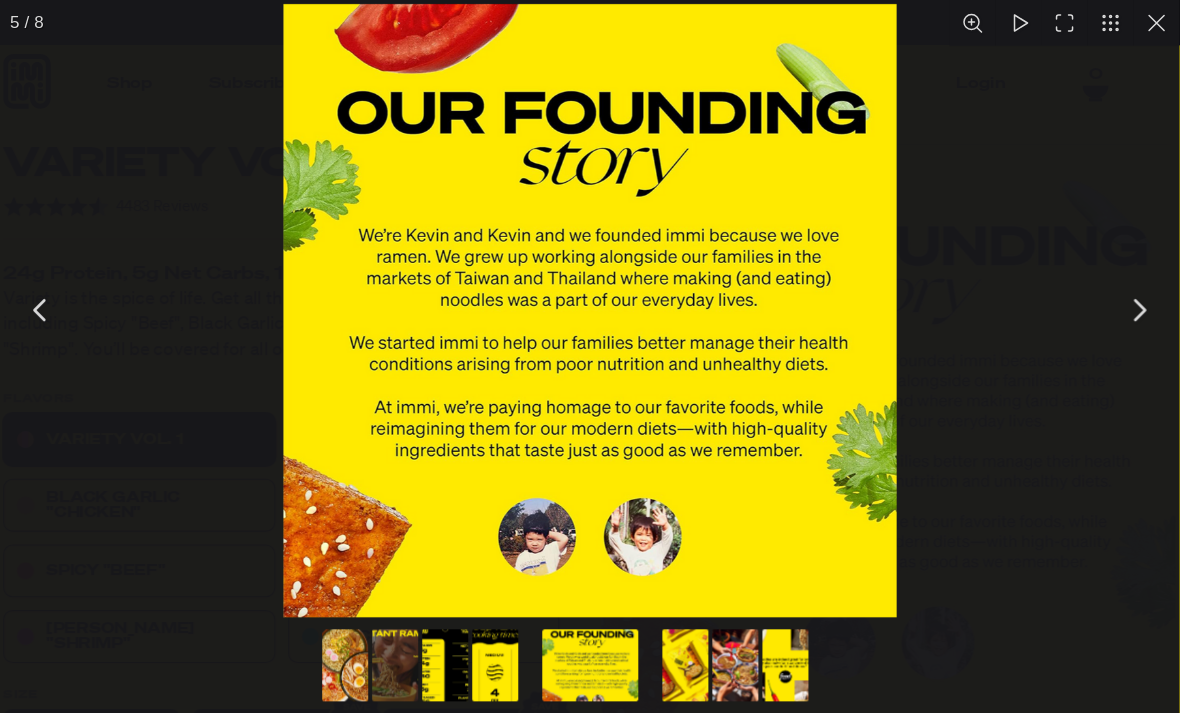 click at bounding box center (602, 293) 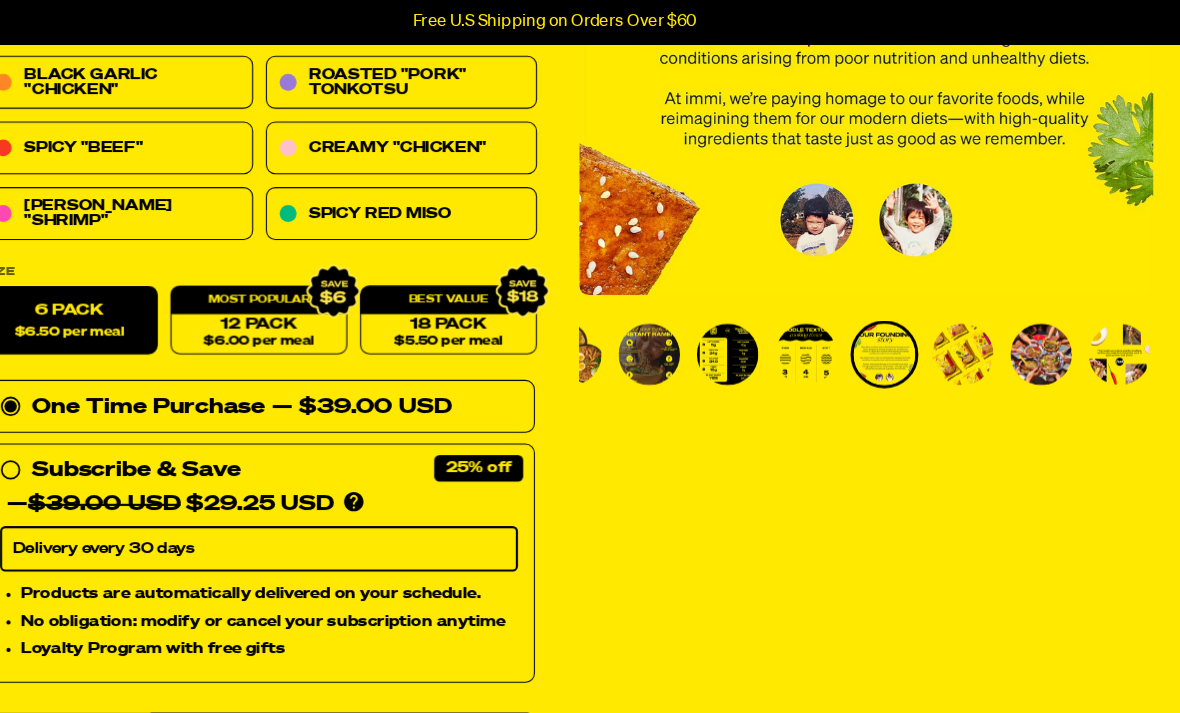 scroll, scrollTop: 0, scrollLeft: 0, axis: both 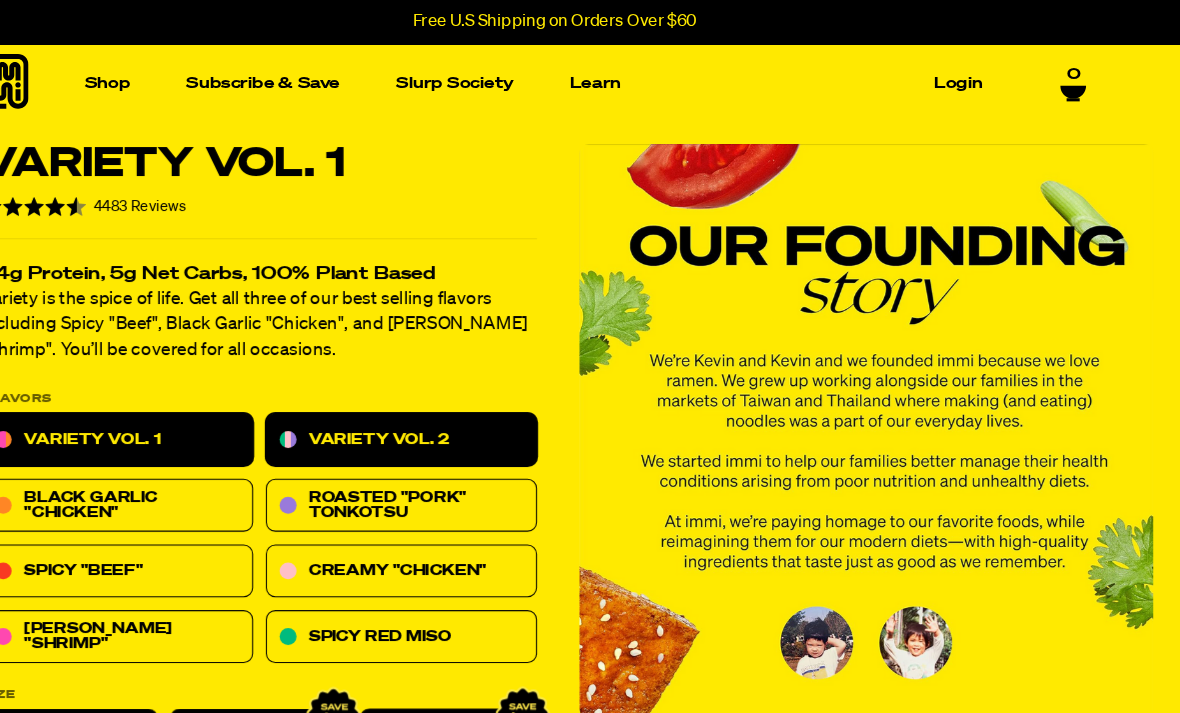 click on "Variety Vol. 2" at bounding box center (445, 416) 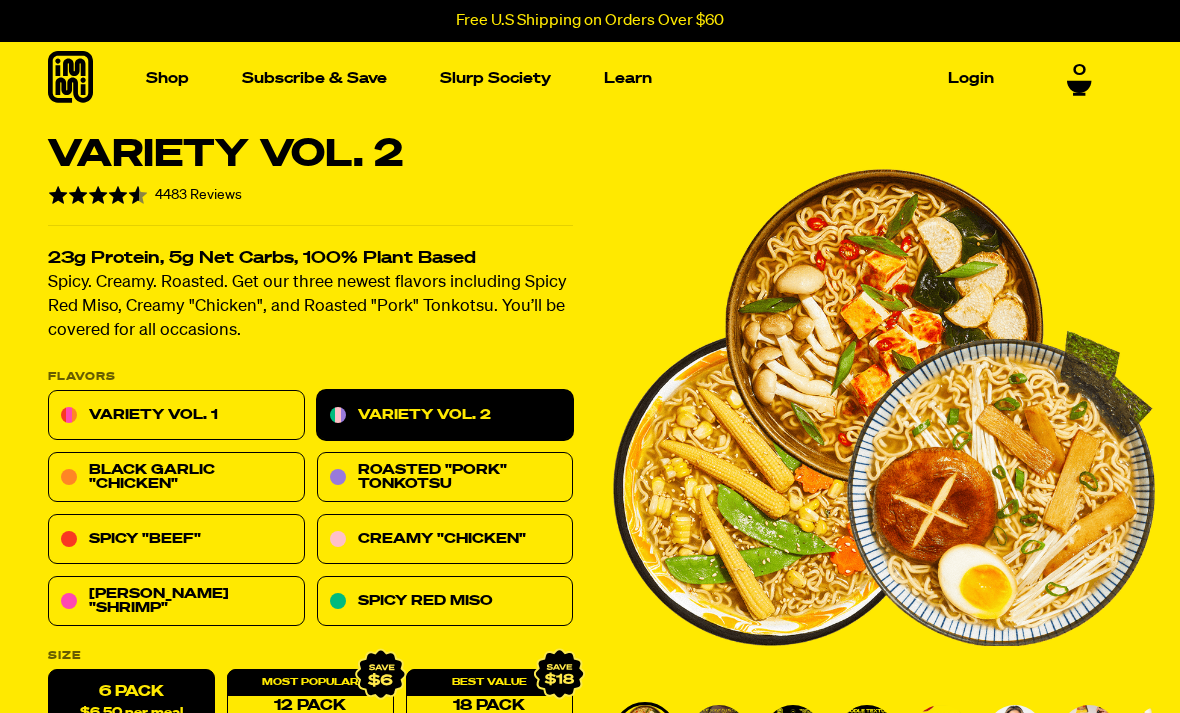 scroll, scrollTop: 0, scrollLeft: 0, axis: both 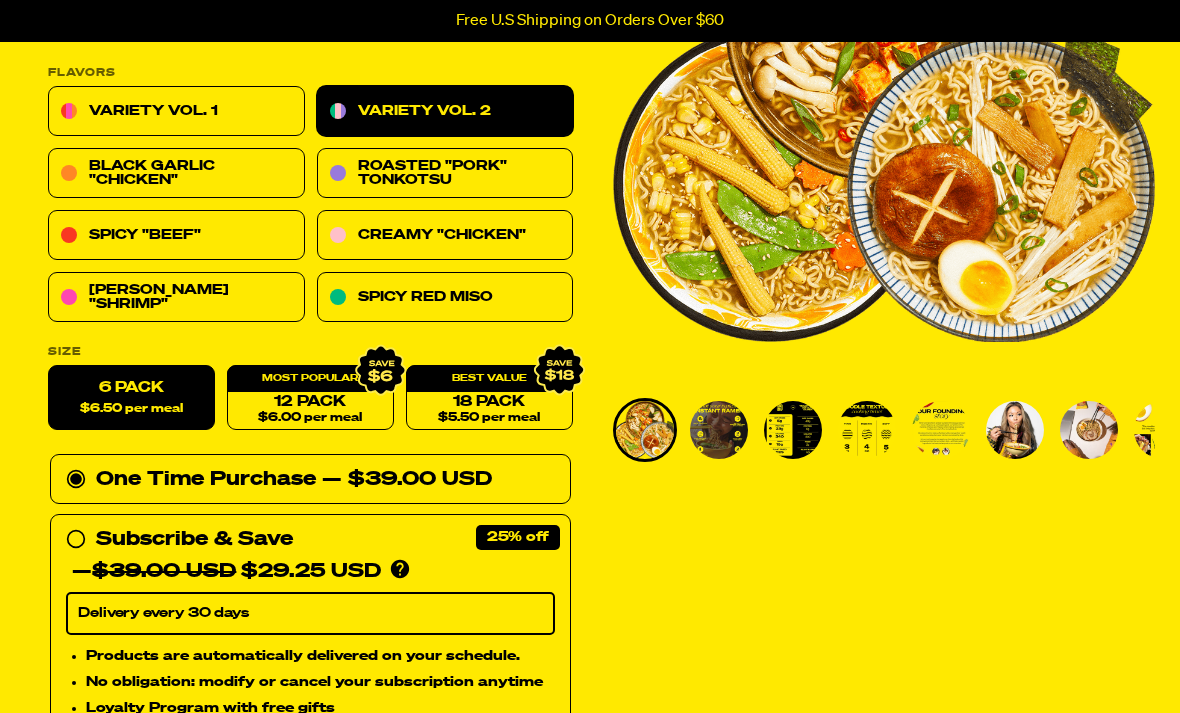 click at bounding box center (719, 430) 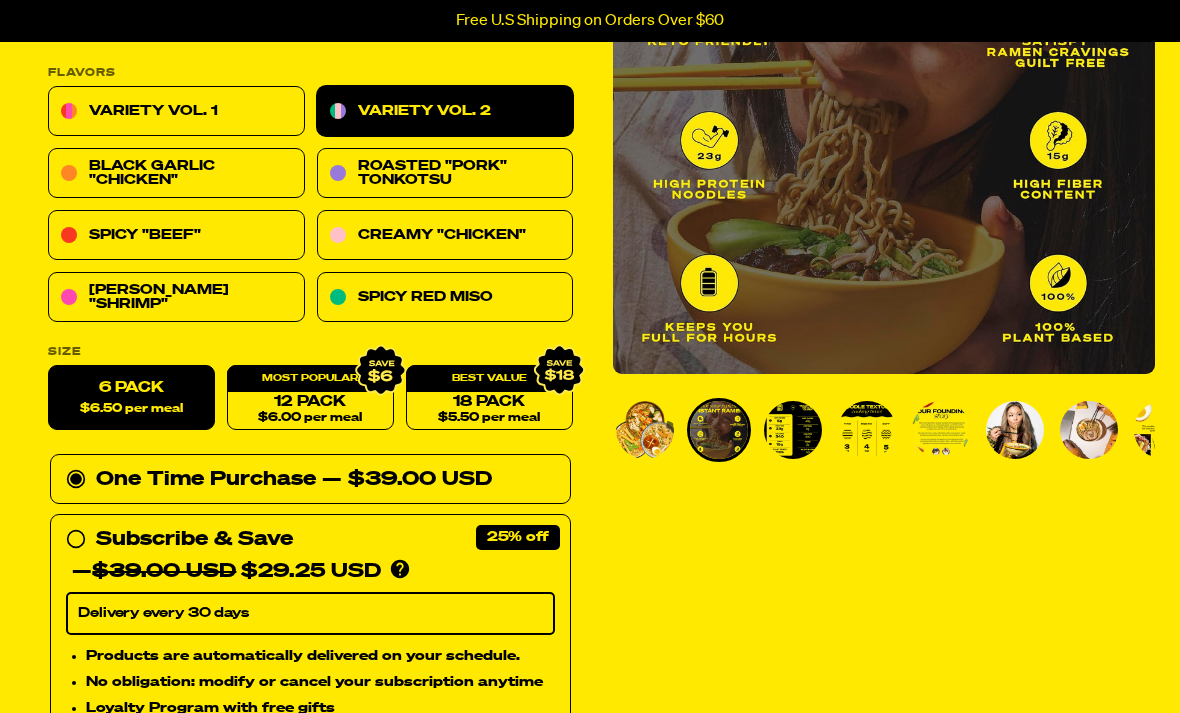 click at bounding box center [793, 430] 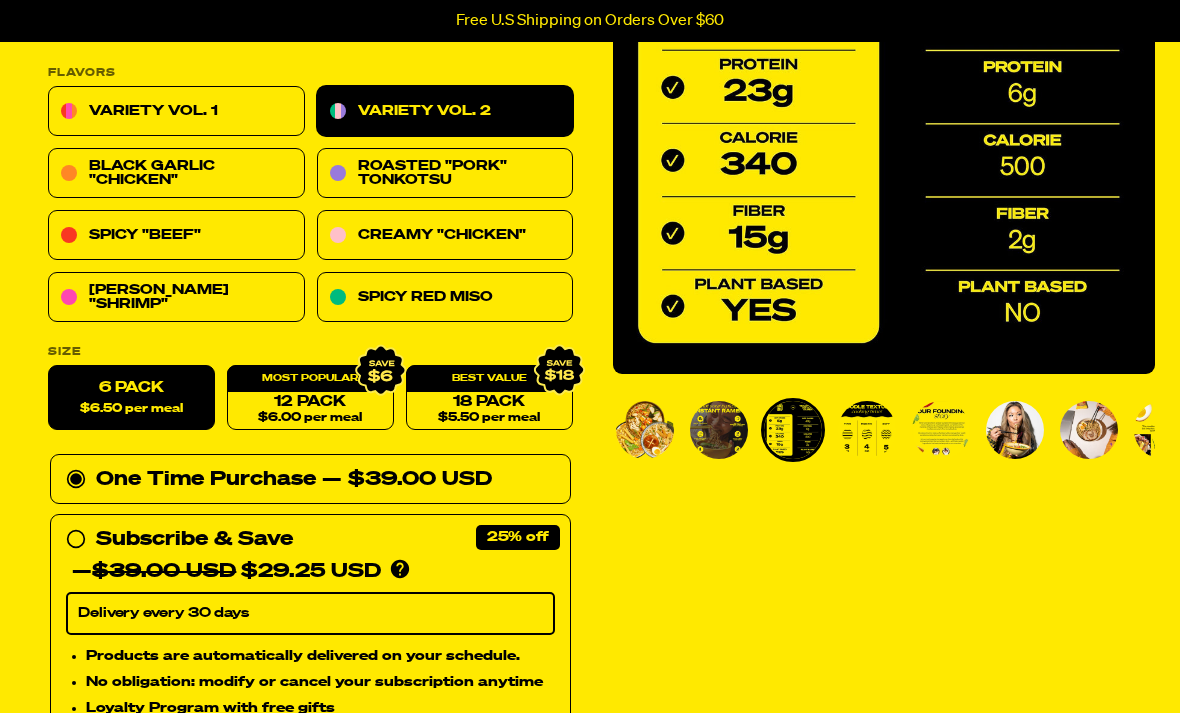 click at bounding box center [867, 430] 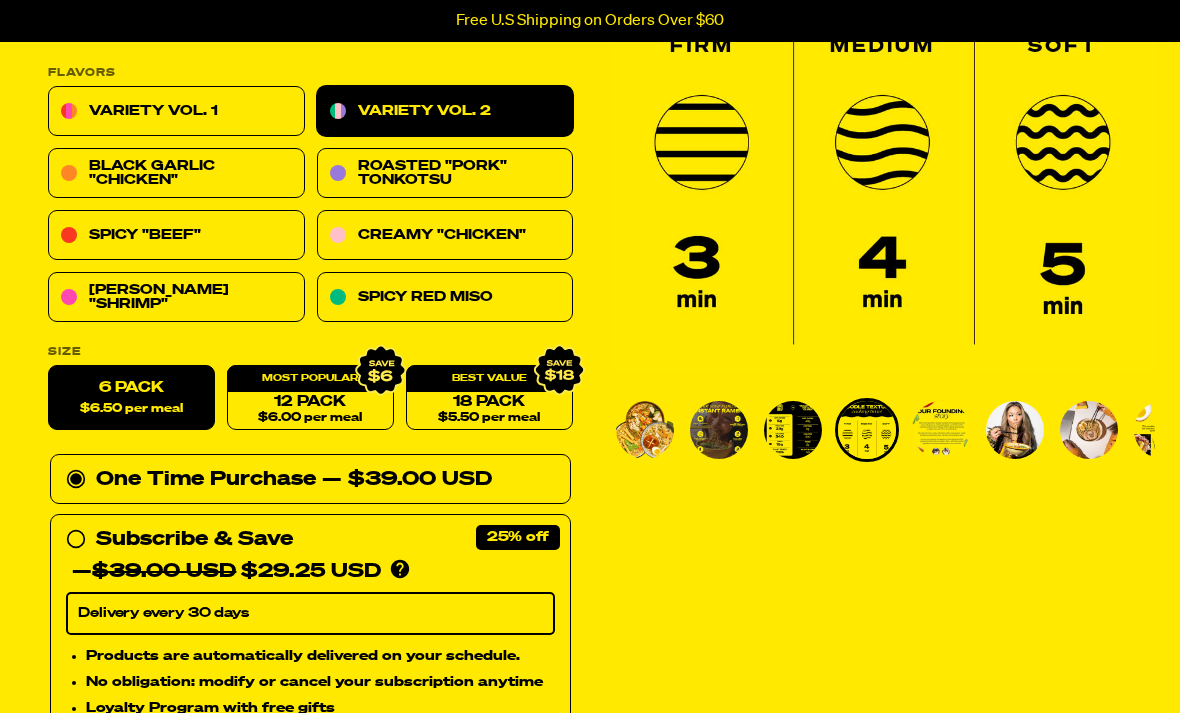 click at bounding box center [867, 430] 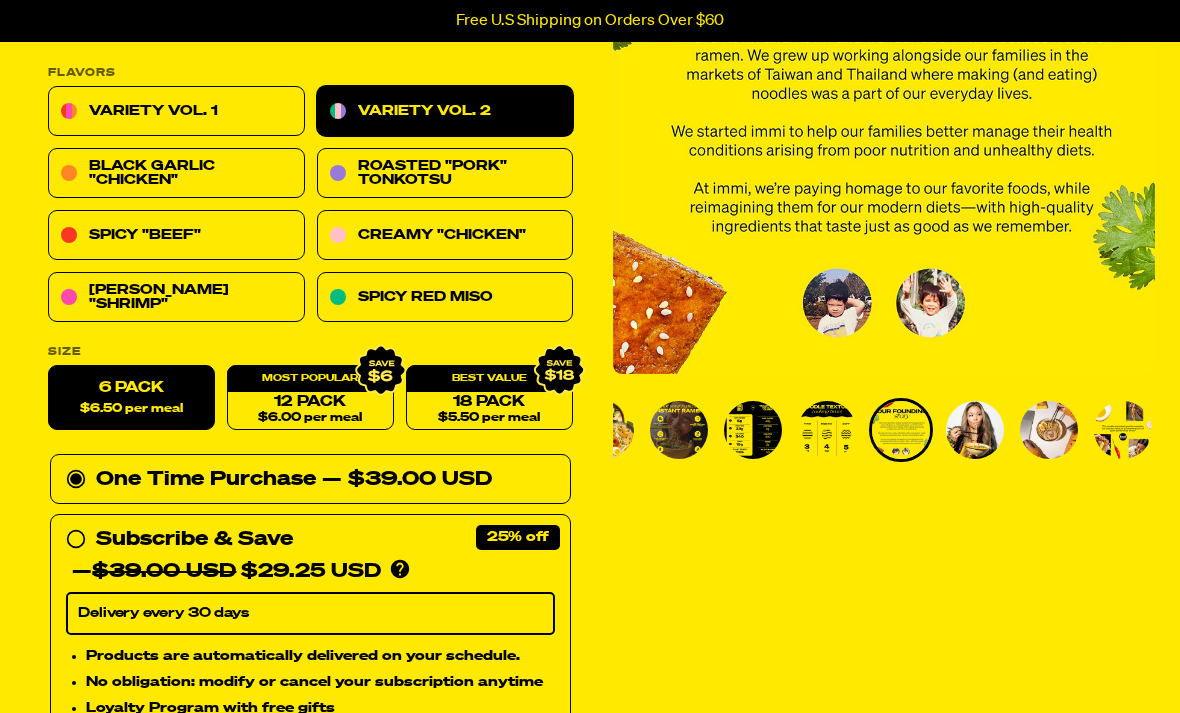 click at bounding box center [975, 430] 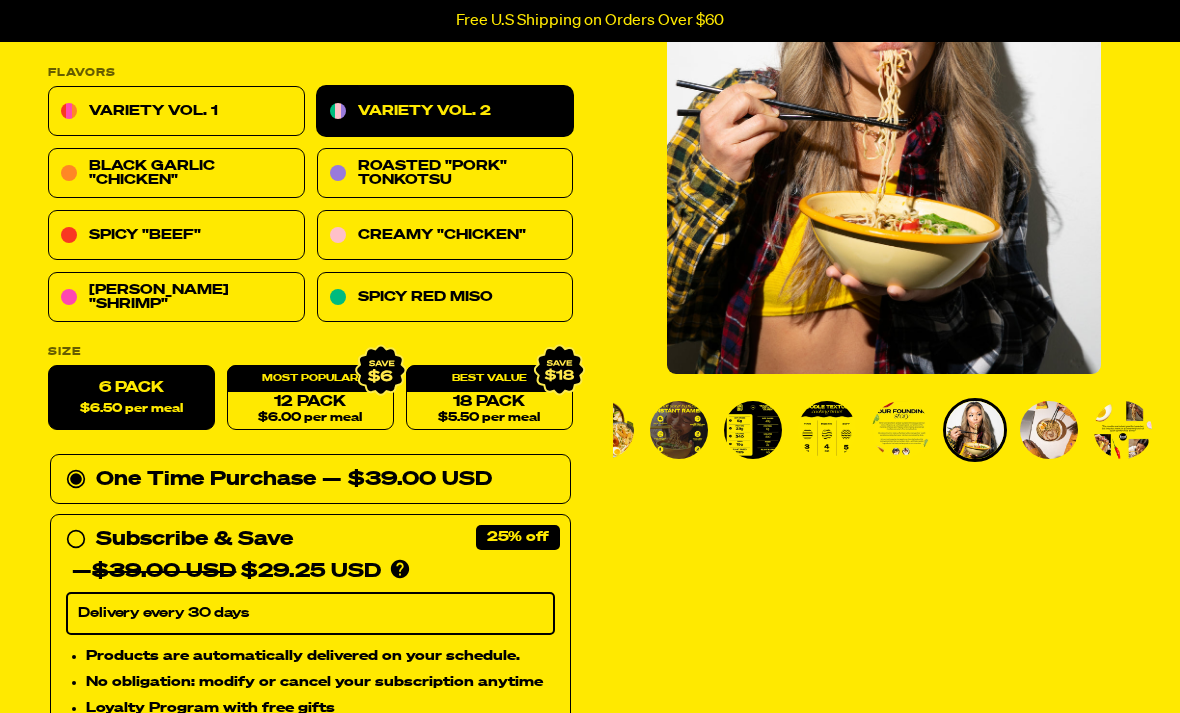 click at bounding box center (1049, 430) 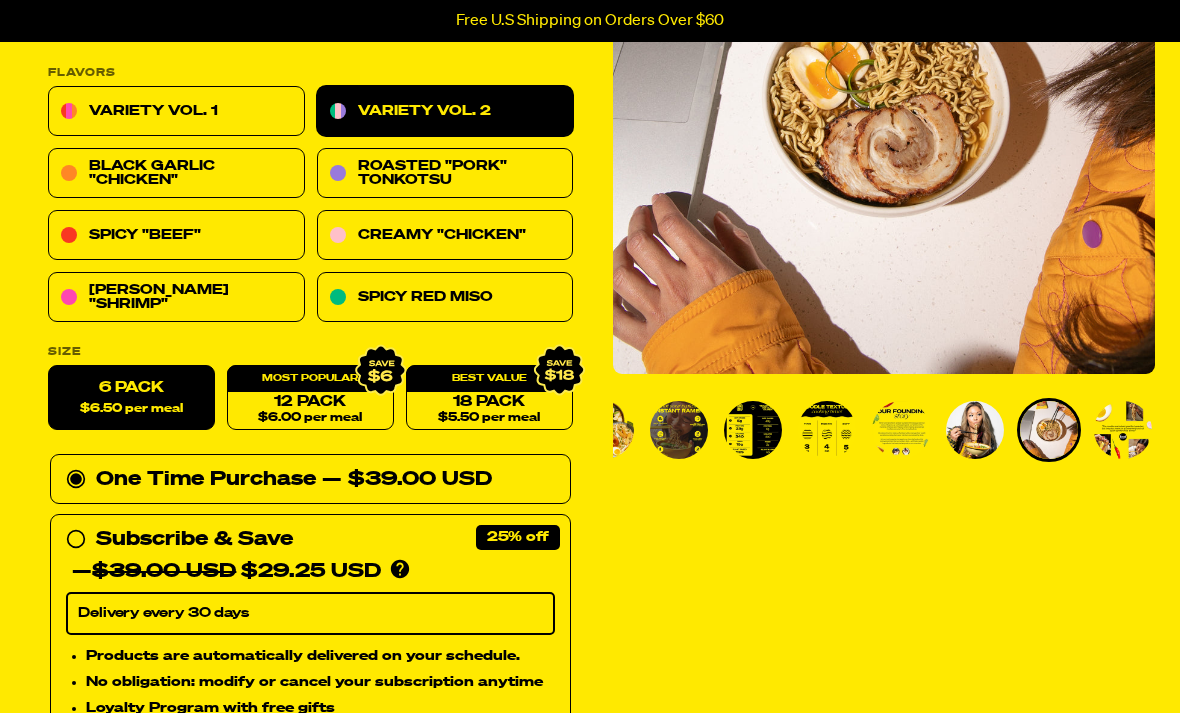 click at bounding box center (1123, 430) 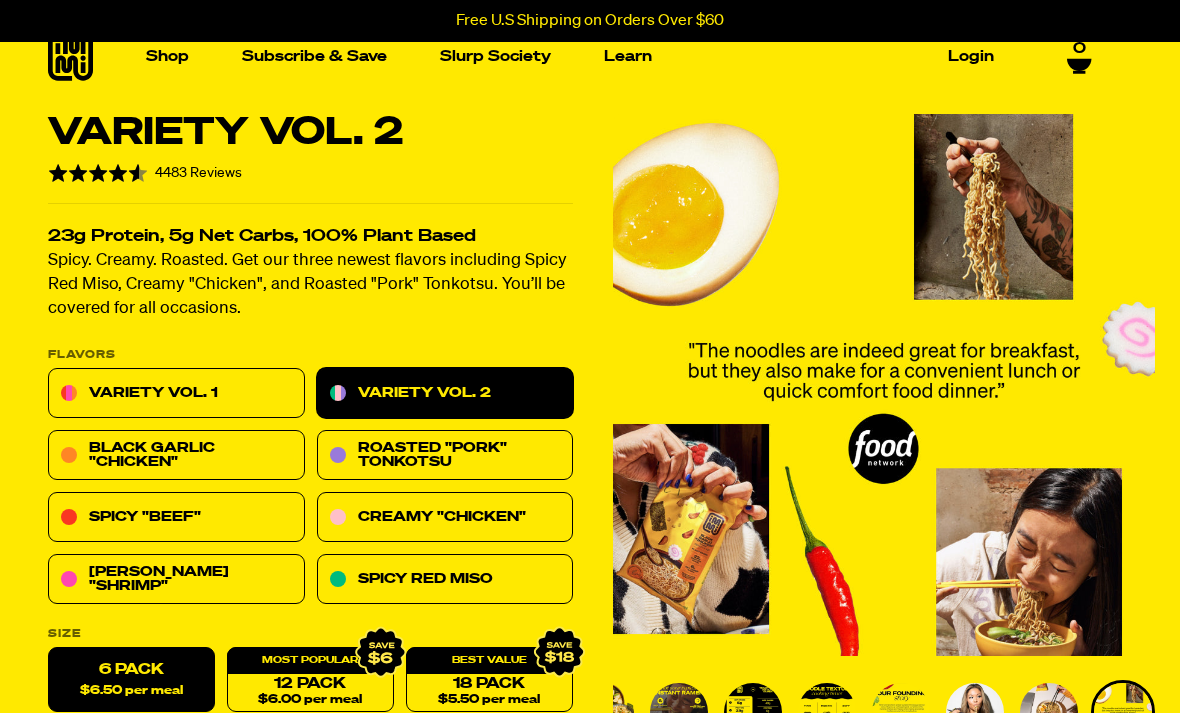 scroll, scrollTop: 0, scrollLeft: 0, axis: both 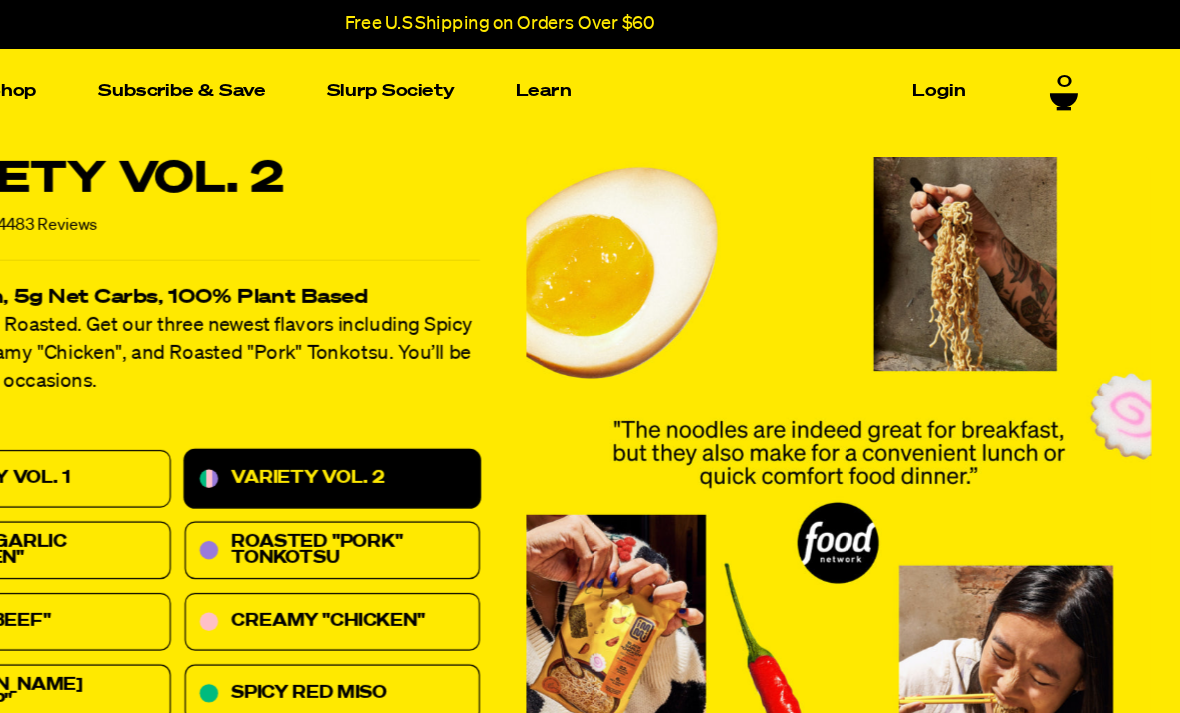 click at bounding box center (884, 407) 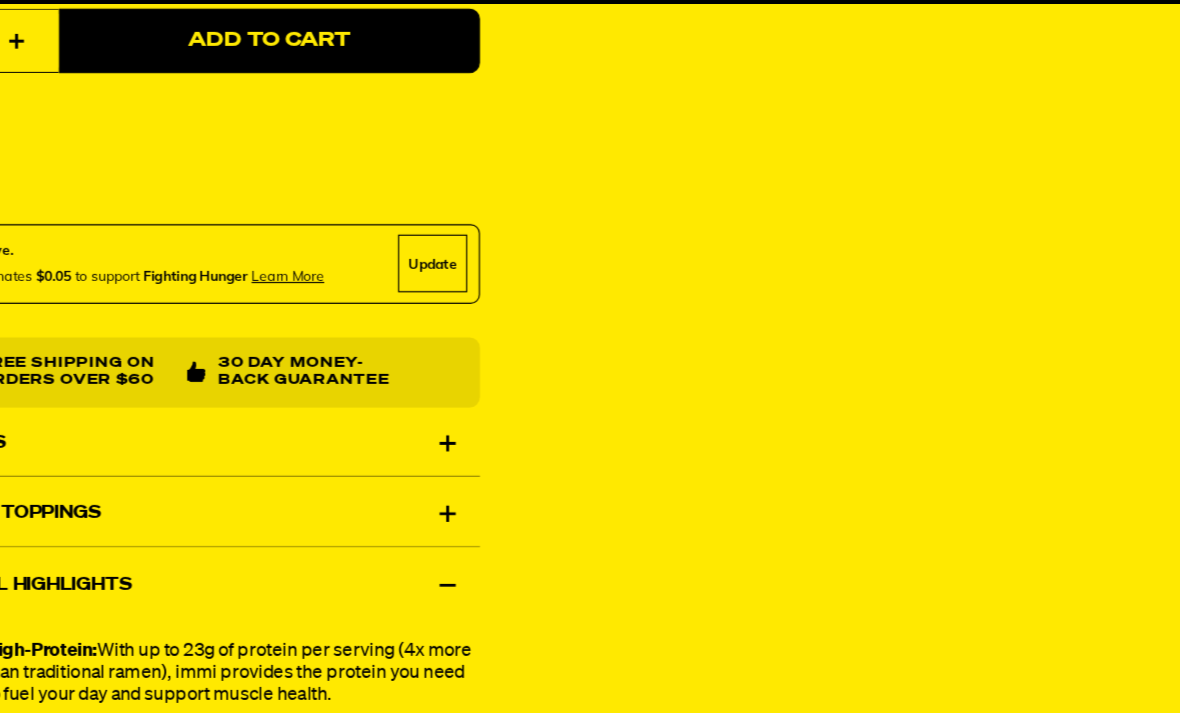 scroll, scrollTop: 1025, scrollLeft: 0, axis: vertical 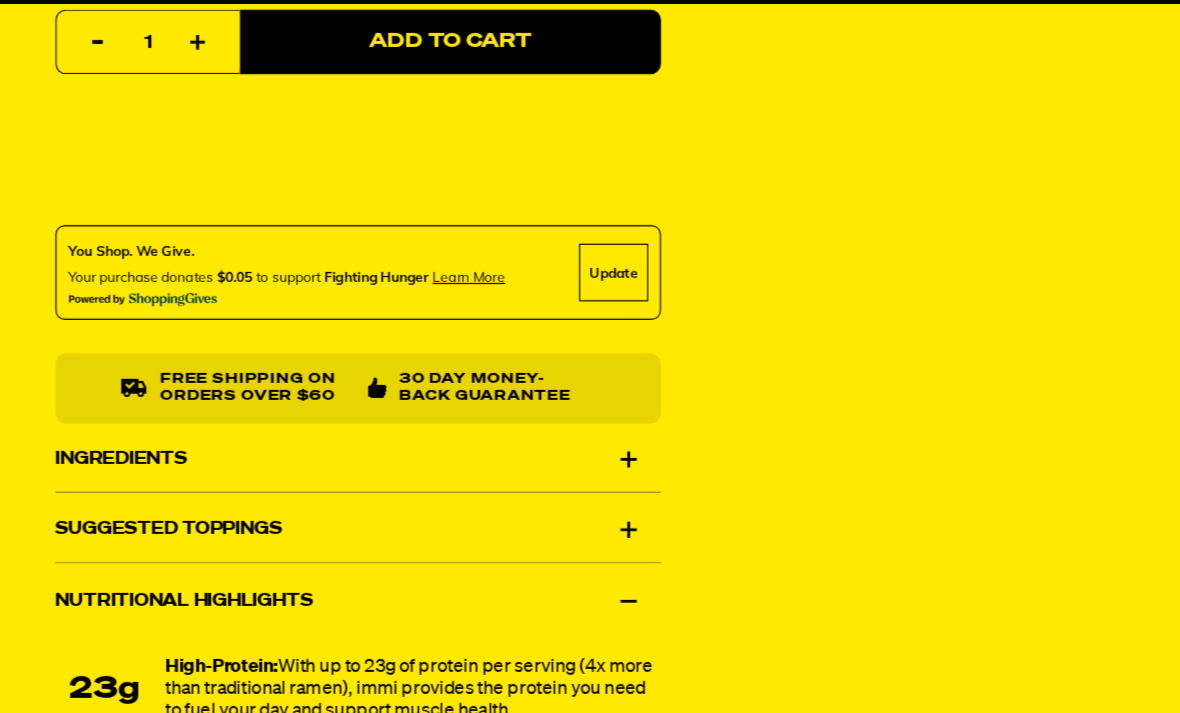 click on "Ingredients" at bounding box center [310, 437] 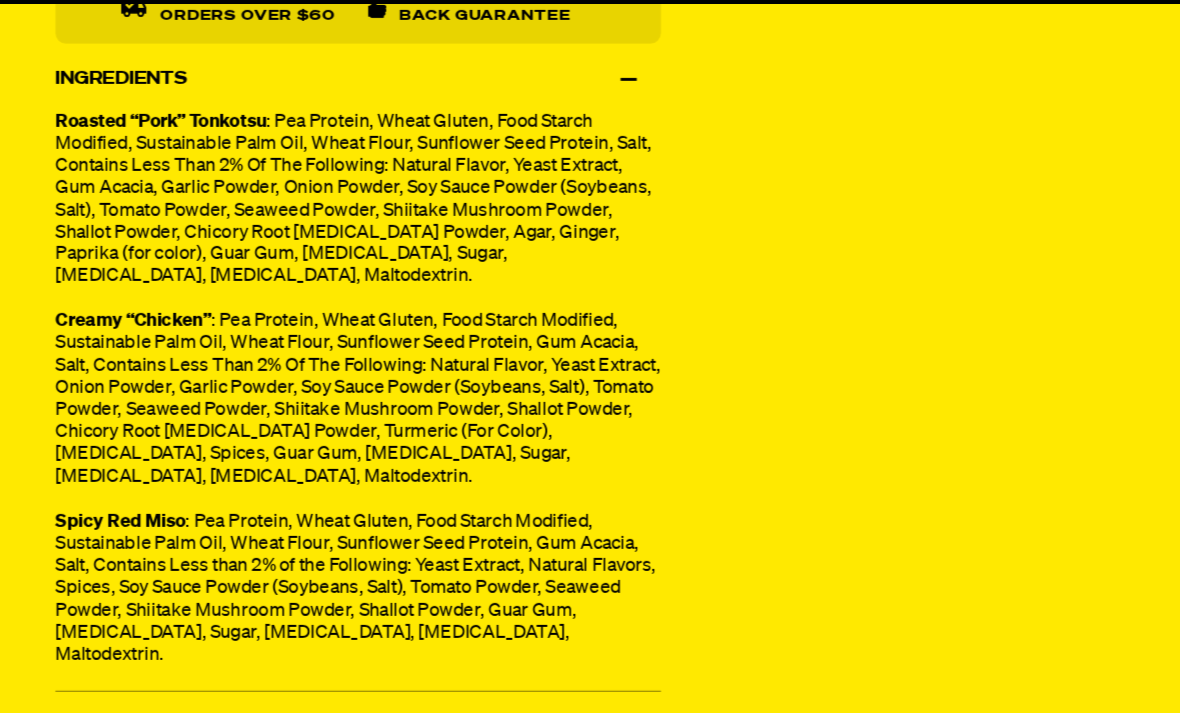 scroll, scrollTop: 1354, scrollLeft: 0, axis: vertical 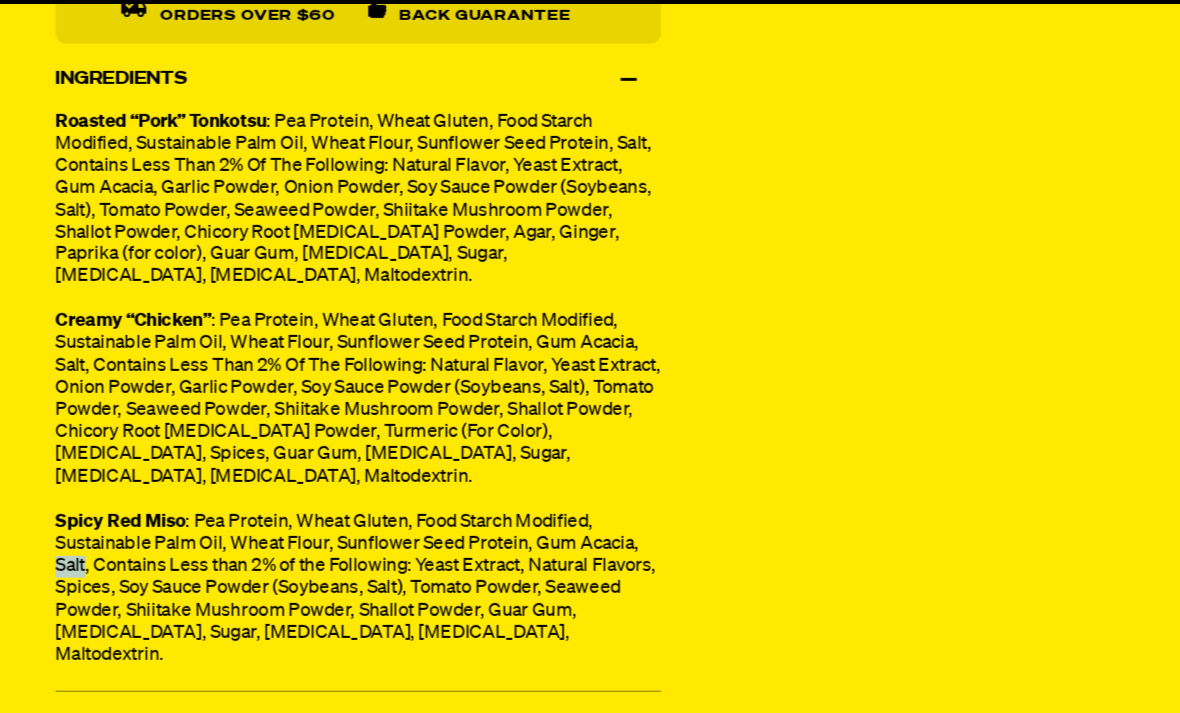 click on "Variety Vol. 2                 Rated 4.6 out of 5                 4483 Reviews   Based on 4483 reviews     Click to go to reviews           23g Protein, 5g Net Carbs, 100% Plant Based   Spicy. Creamy. Roasted. Get our three newest flavors including Spicy Red Miso, Creamy "Chicken", and Roasted "Pork" Tonkotsu. You’ll be covered for all occasions.    PLEASE NOTE: Due to global freight delays, we expect all orders to ship up to 2-3 weeks late. We sincerely apologize for this inconvenience!                  Flavors     Variety Vol. 1   Variety Vol. 2   Black Garlic "Chicken"   Roasted "Pork" Tonkotsu   Spicy "Beef"   Creamy "Chicken"   Tom Yum "Shrimp"   Spicy Red Miso       Size           6 Pack $6.50 per meal          12 Pack  $6.00 per meal            18 Pack  $5.50 per meal                      One Time Purchase   —  $117.00 USD $99.00 USD                                    One Time Purchase   — $39.00 USD                              Subscribe & Save  25%    —  $39.00 USD $29.25 USD" at bounding box center [590, 8] 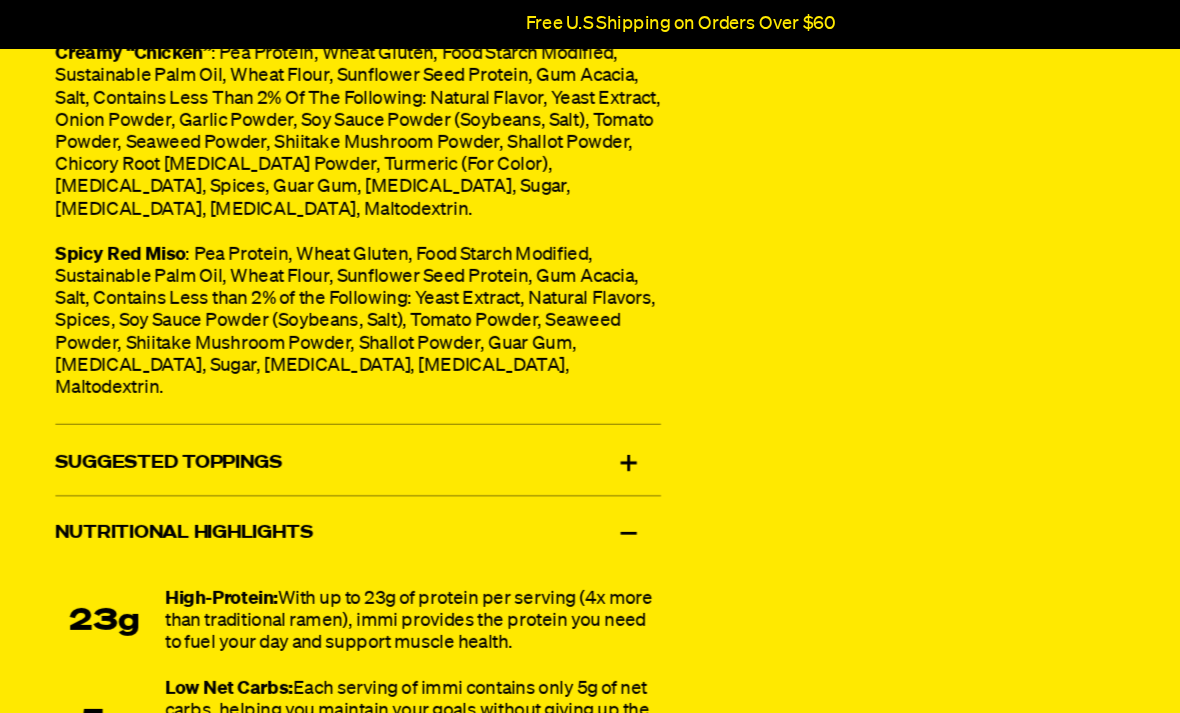 scroll, scrollTop: 1624, scrollLeft: 0, axis: vertical 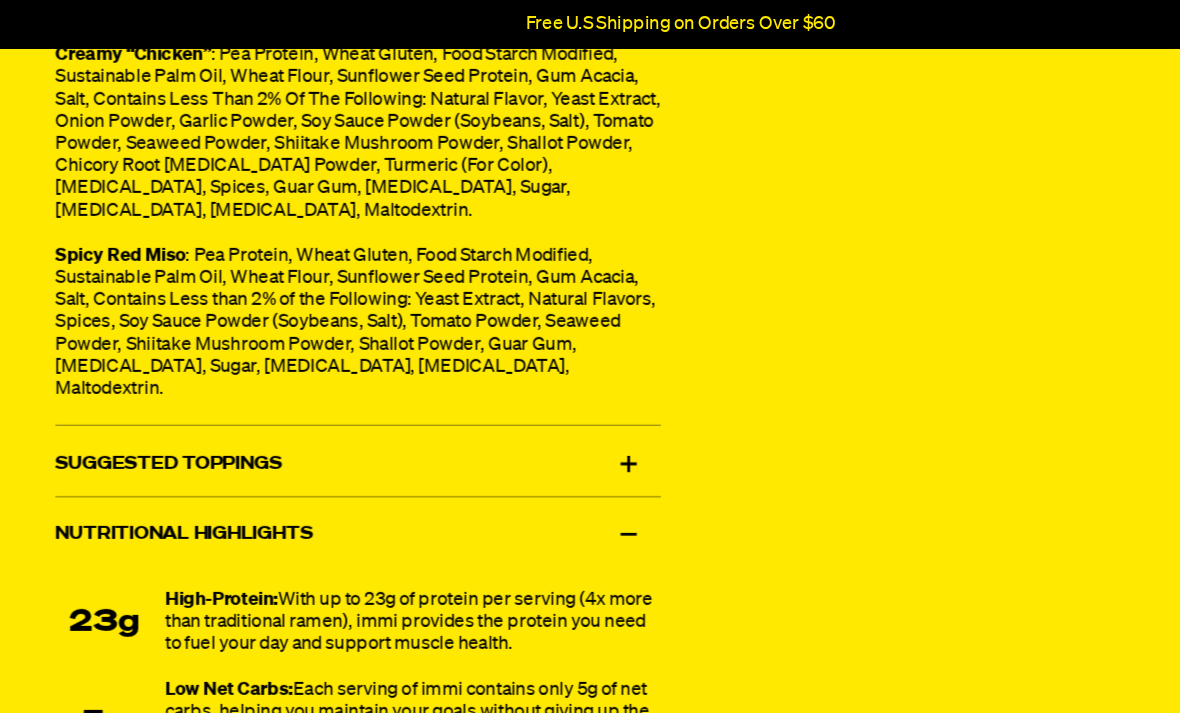 click on "Variety Vol. 2                 Rated 4.6 out of 5                 4483 Reviews   Based on 4483 reviews     Click to go to reviews           23g Protein, 5g Net Carbs, 100% Plant Based   Spicy. Creamy. Roasted. Get our three newest flavors including Spicy Red Miso, Creamy "Chicken", and Roasted "Pork" Tonkotsu. You’ll be covered for all occasions.    PLEASE NOTE: Due to global freight delays, we expect all orders to ship up to 2-3 weeks late. We sincerely apologize for this inconvenience!                  Flavors     Variety Vol. 1   Variety Vol. 2   Black Garlic "Chicken"   Roasted "Pork" Tonkotsu   Spicy "Beef"   Creamy "Chicken"   Tom Yum "Shrimp"   Spicy Red Miso       Size           6 Pack $6.50 per meal          12 Pack  $6.00 per meal            18 Pack  $5.50 per meal                      One Time Purchase   —  $117.00 USD $99.00 USD                                    One Time Purchase   — $39.00 USD                              Subscribe & Save  25%    —  $39.00 USD $29.25 USD" at bounding box center [590, -262] 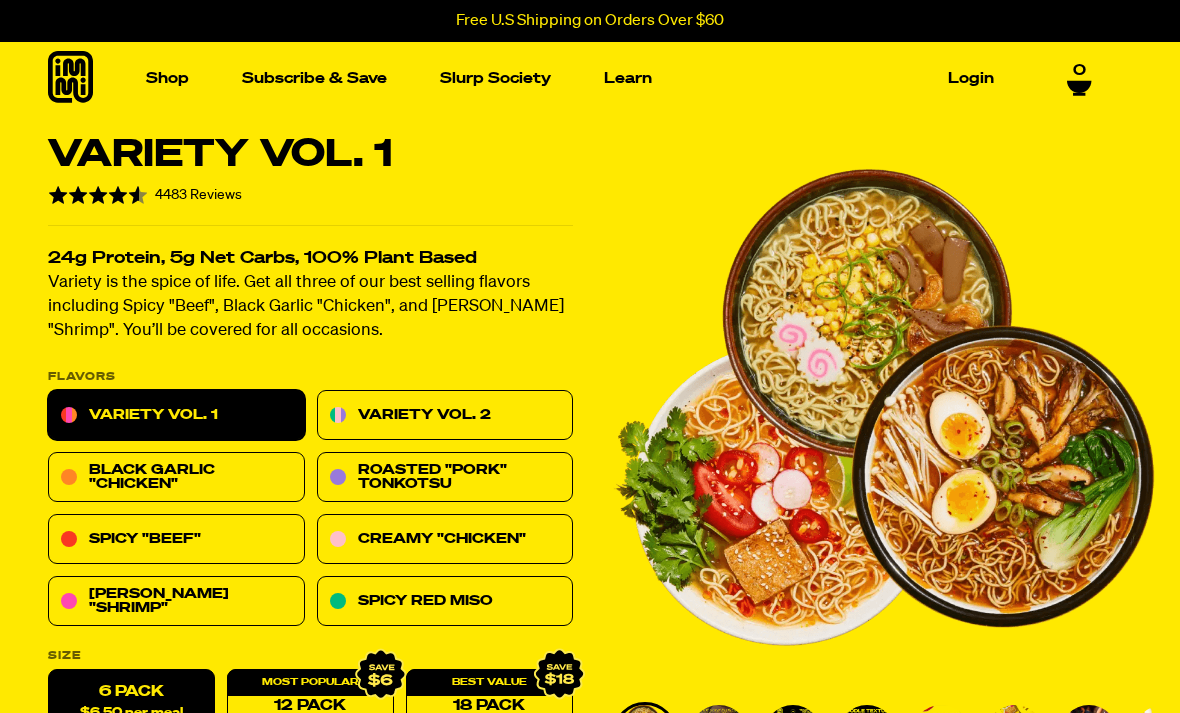 select 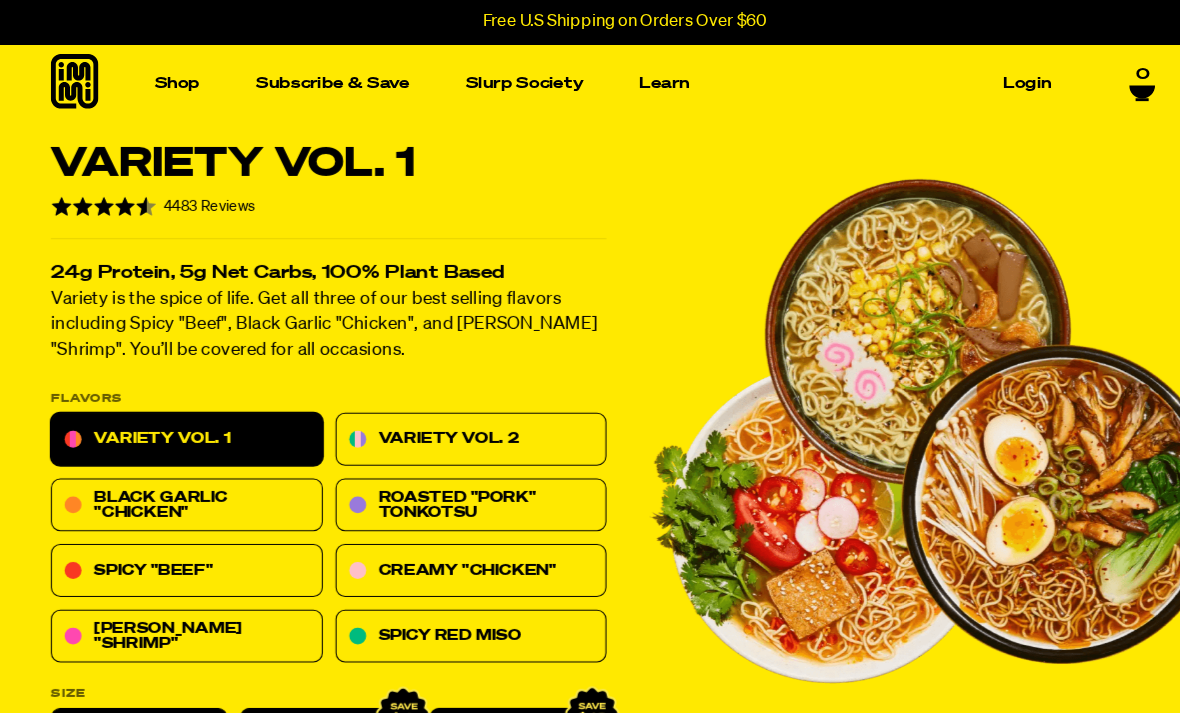 scroll, scrollTop: 0, scrollLeft: 0, axis: both 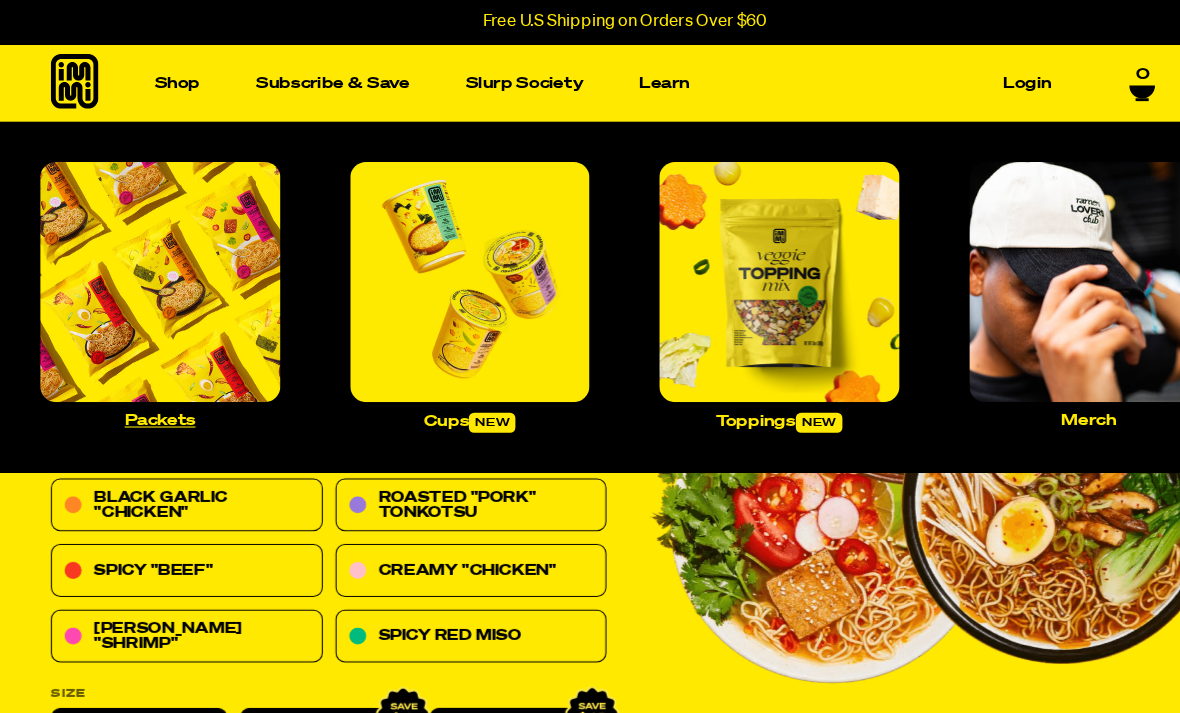 click at bounding box center (151, 266) 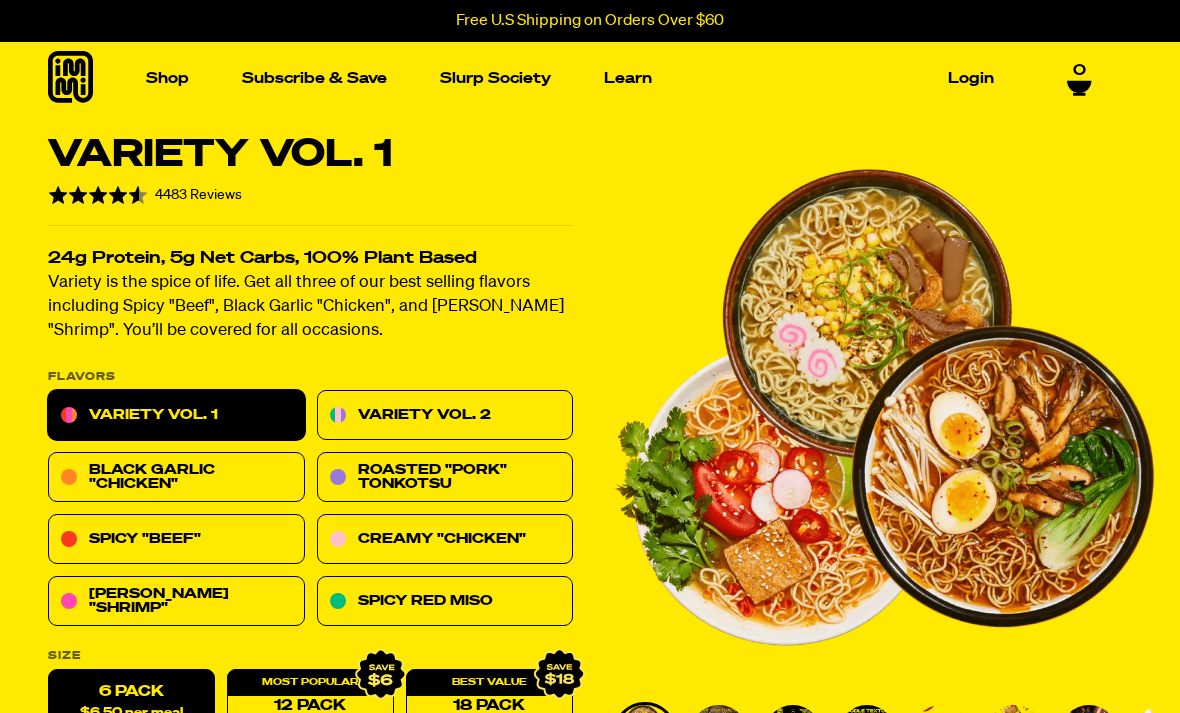 scroll, scrollTop: 0, scrollLeft: 0, axis: both 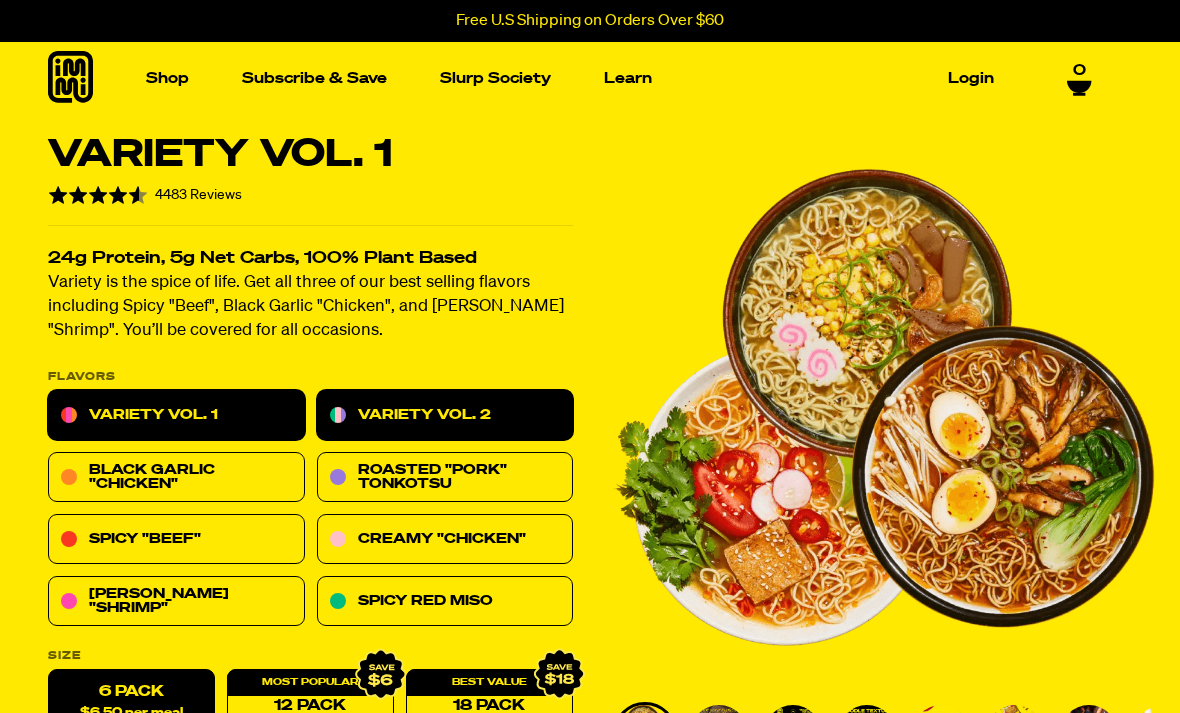 click on "Variety Vol. 2" at bounding box center [445, 416] 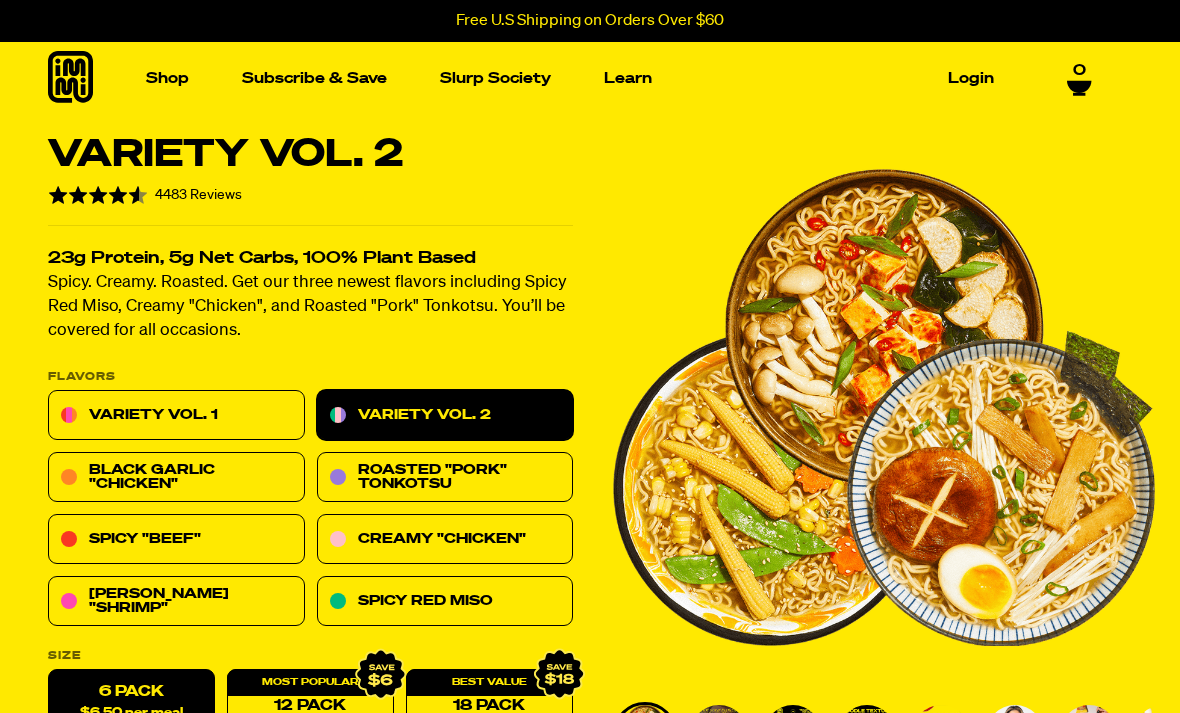 scroll, scrollTop: 0, scrollLeft: 0, axis: both 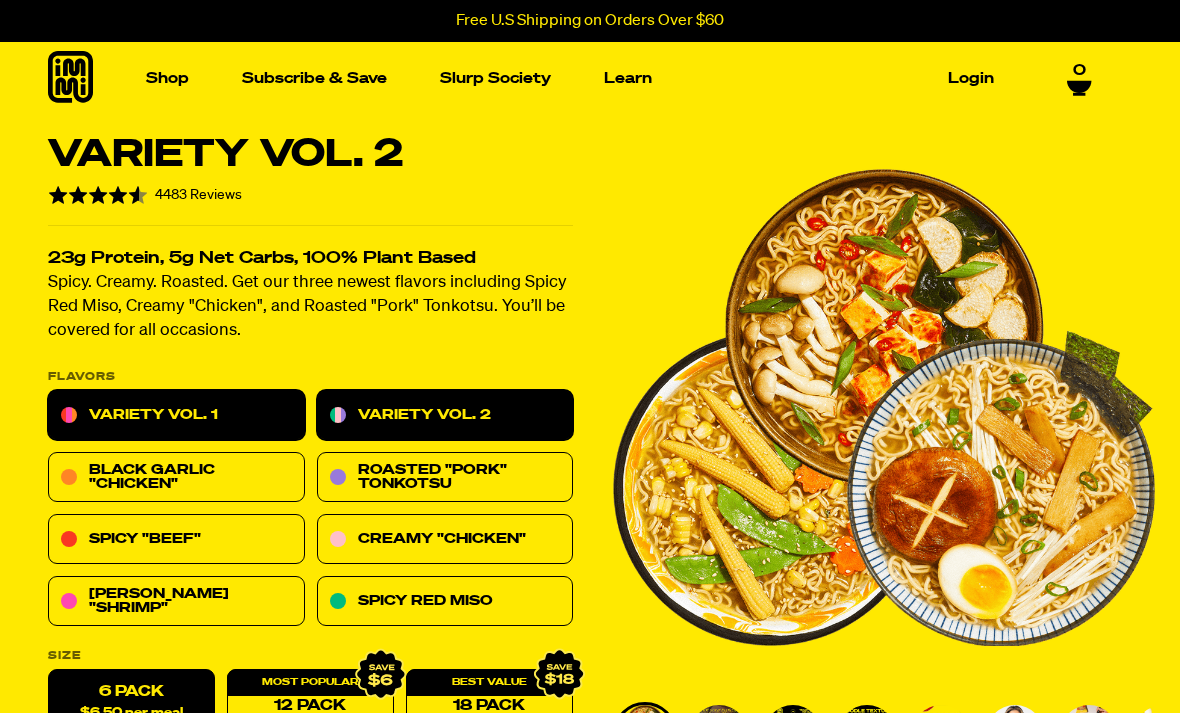 click on "Variety Vol. 1" at bounding box center [176, 416] 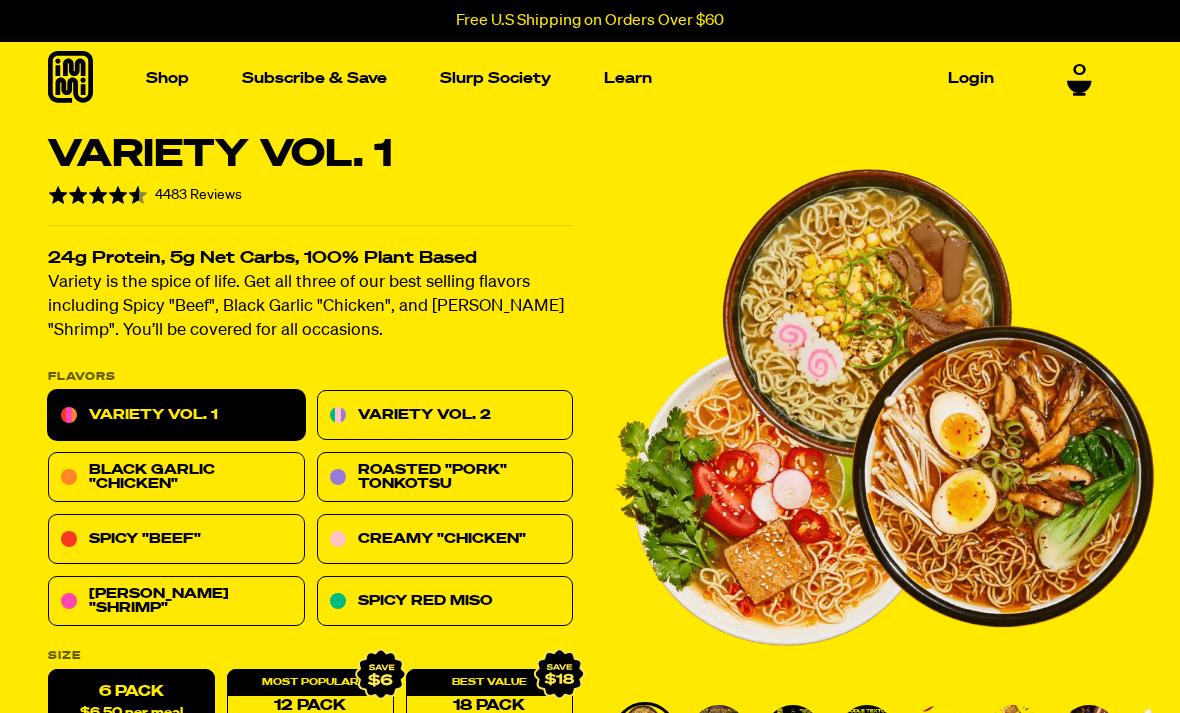 scroll, scrollTop: 0, scrollLeft: 0, axis: both 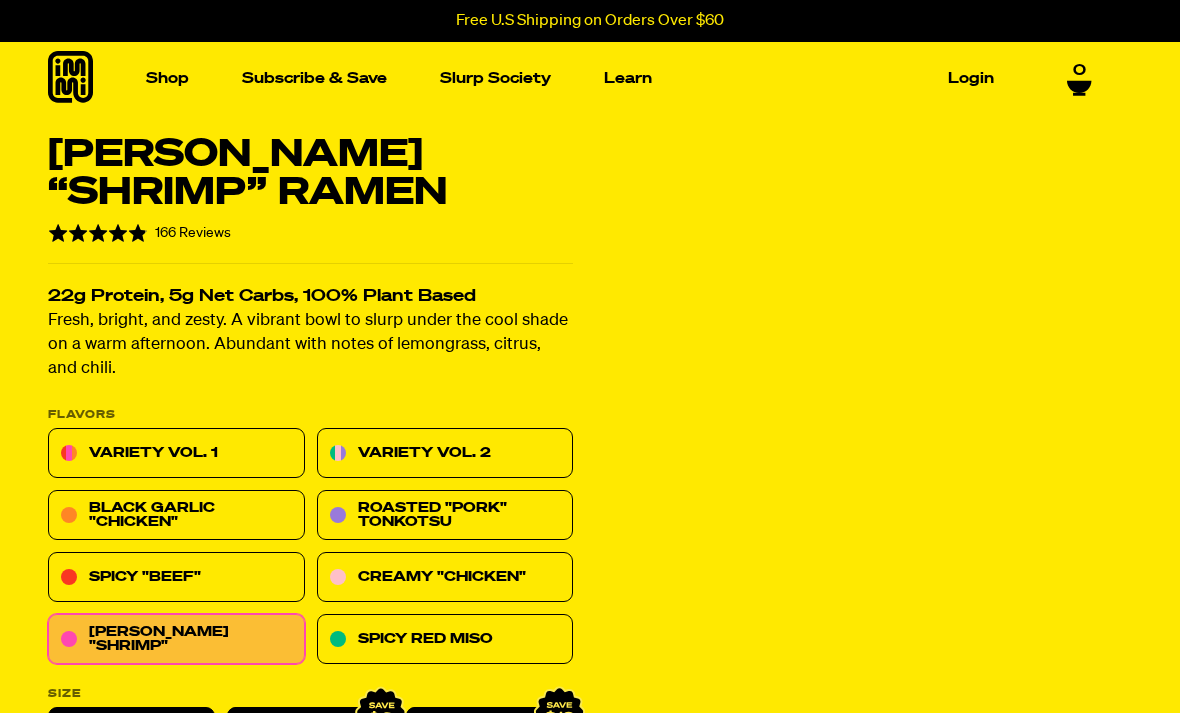 select 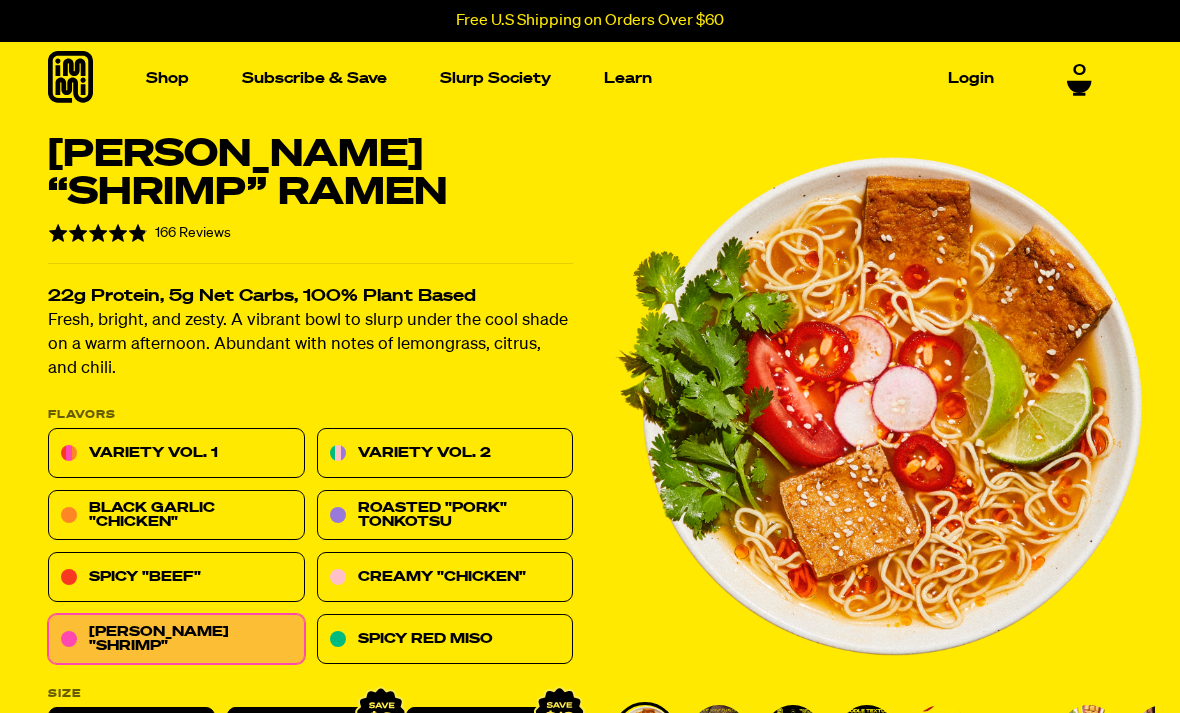 scroll, scrollTop: 0, scrollLeft: 0, axis: both 